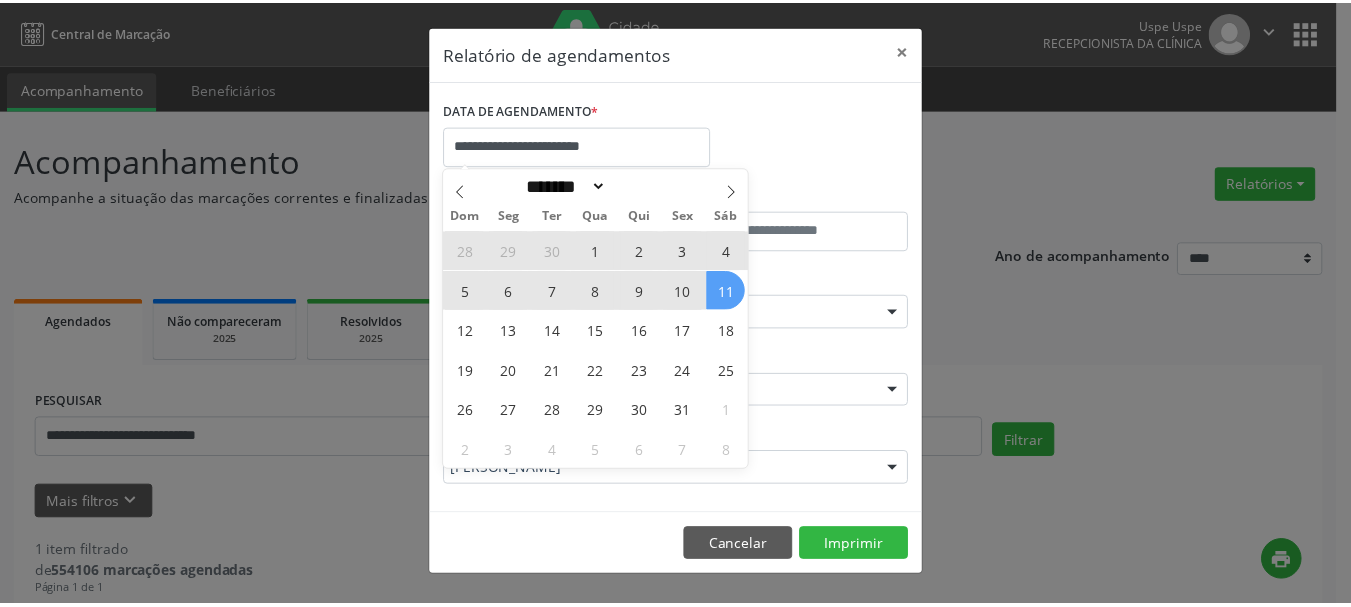 scroll, scrollTop: 0, scrollLeft: 0, axis: both 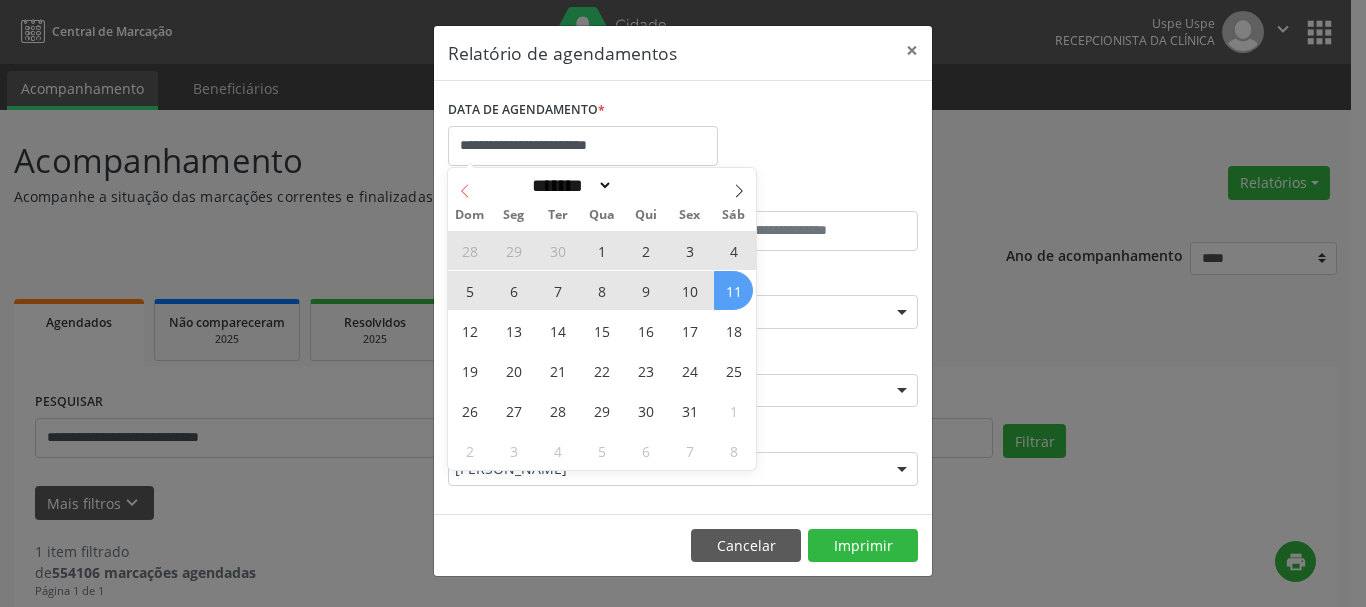 click at bounding box center (465, 185) 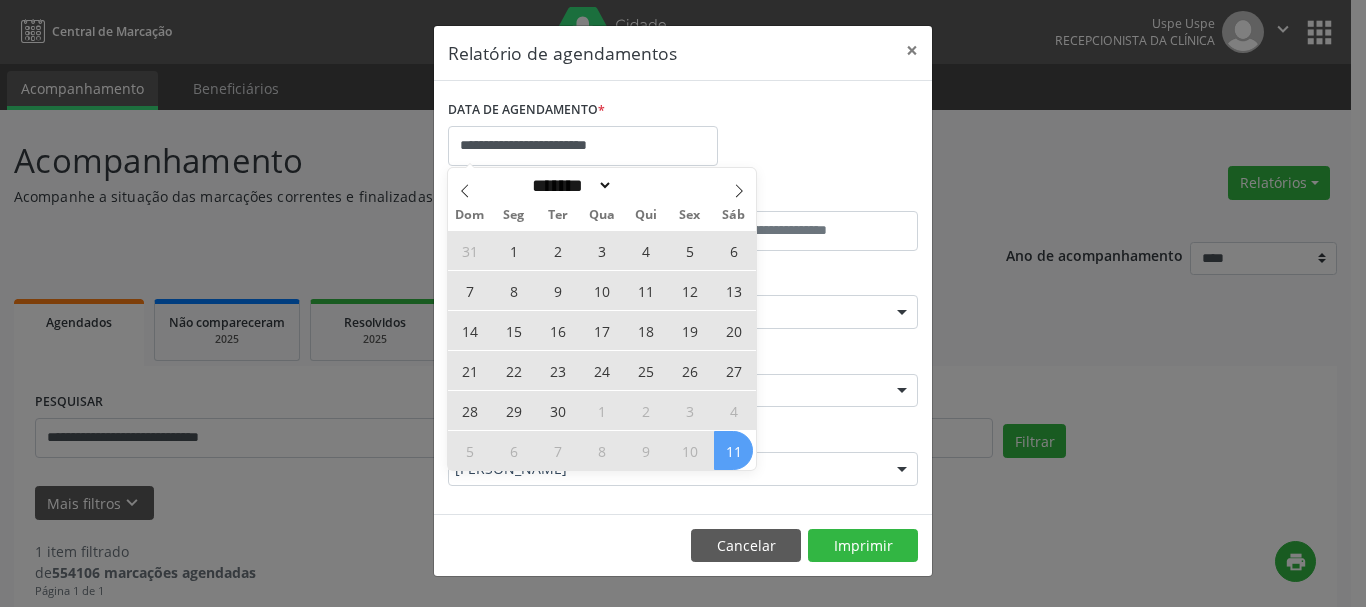 click on "Dom Seg Ter Qua Qui Sex Sáb" at bounding box center [602, 216] 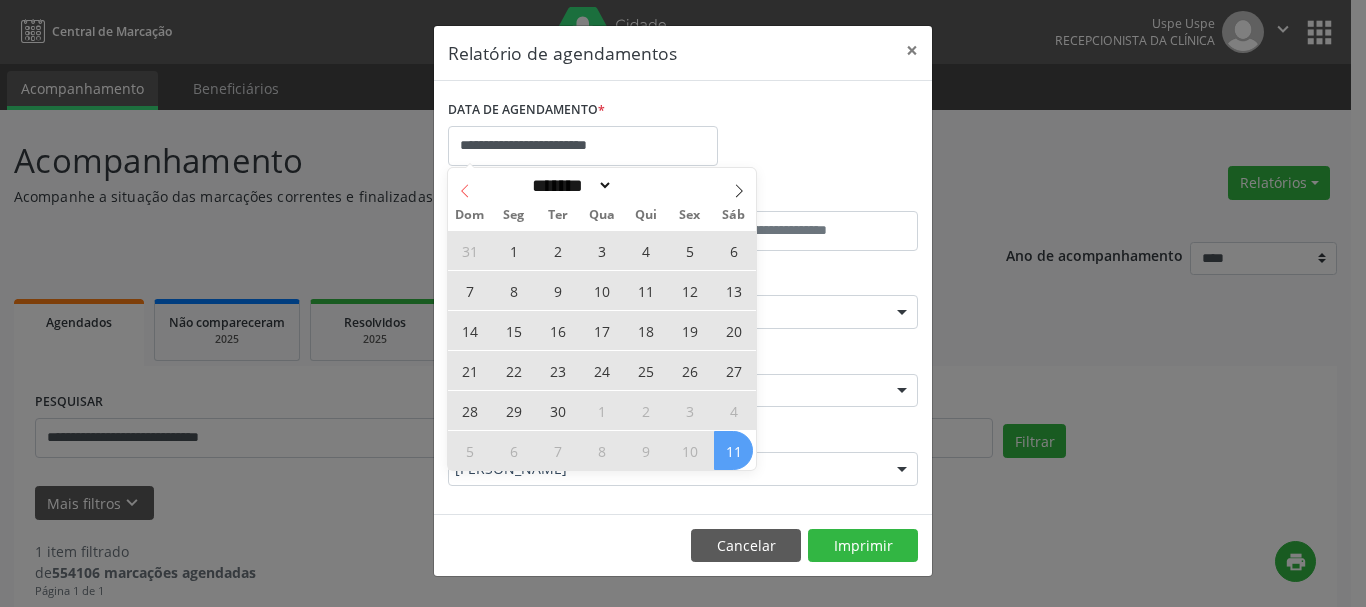 click at bounding box center [465, 185] 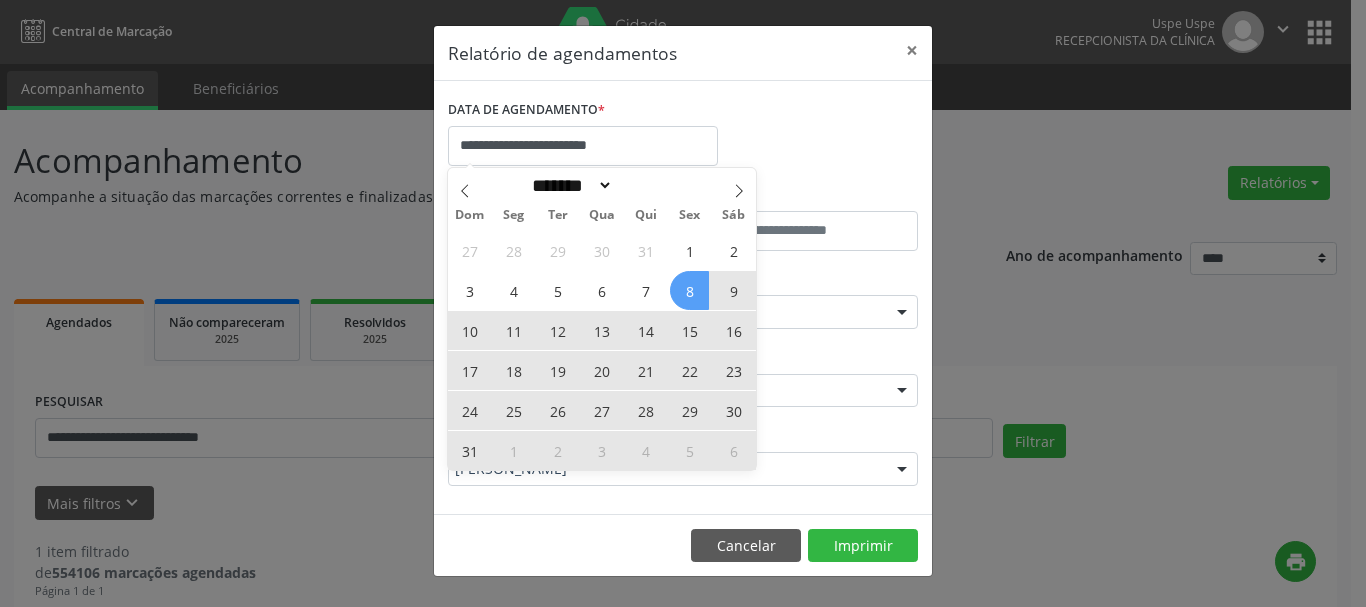 click on "Dom Seg Ter Qua Qui Sex Sáb" at bounding box center (602, 216) 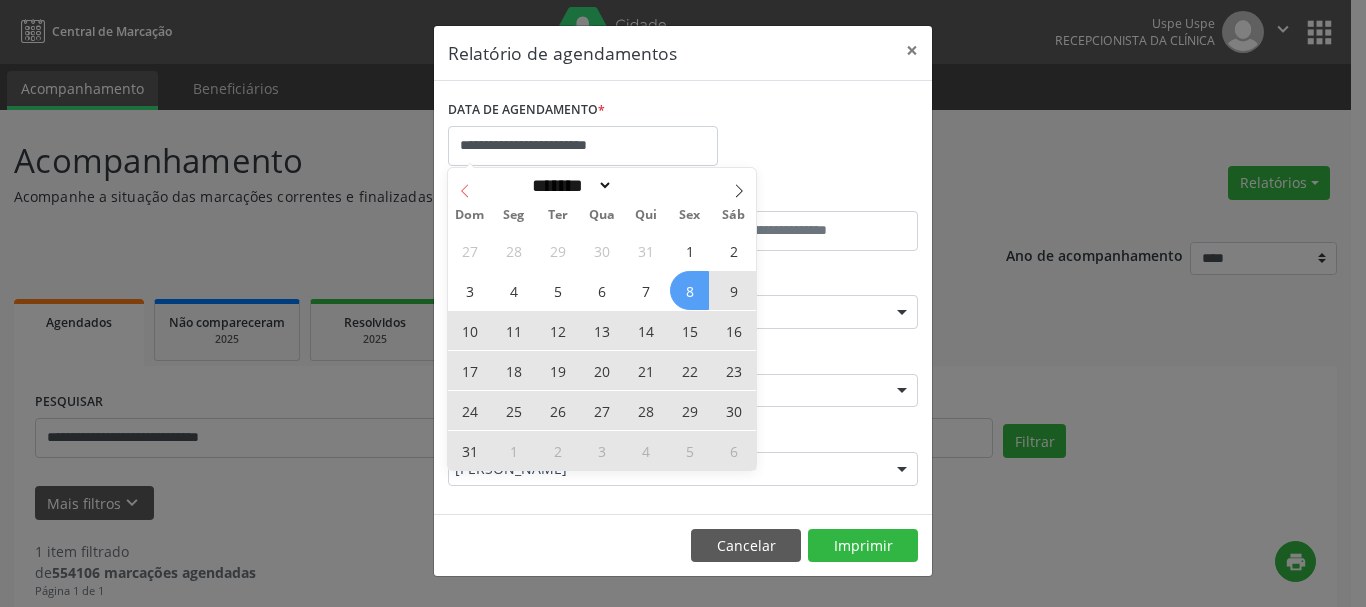 click 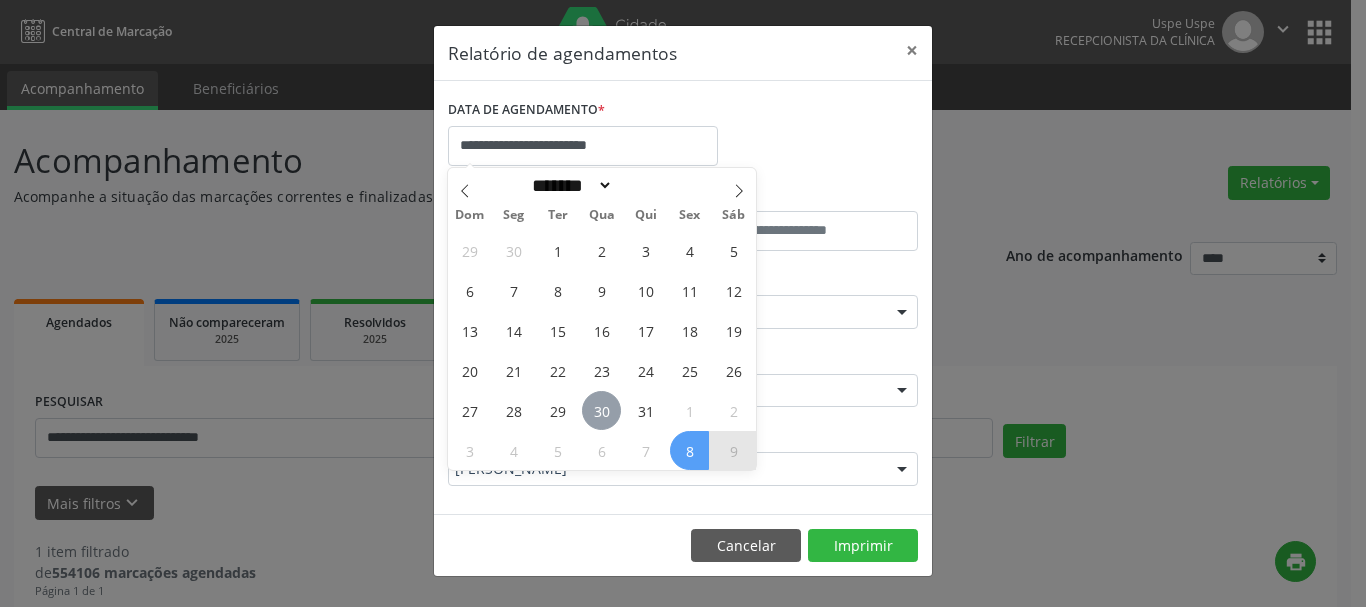 click on "30" at bounding box center [601, 410] 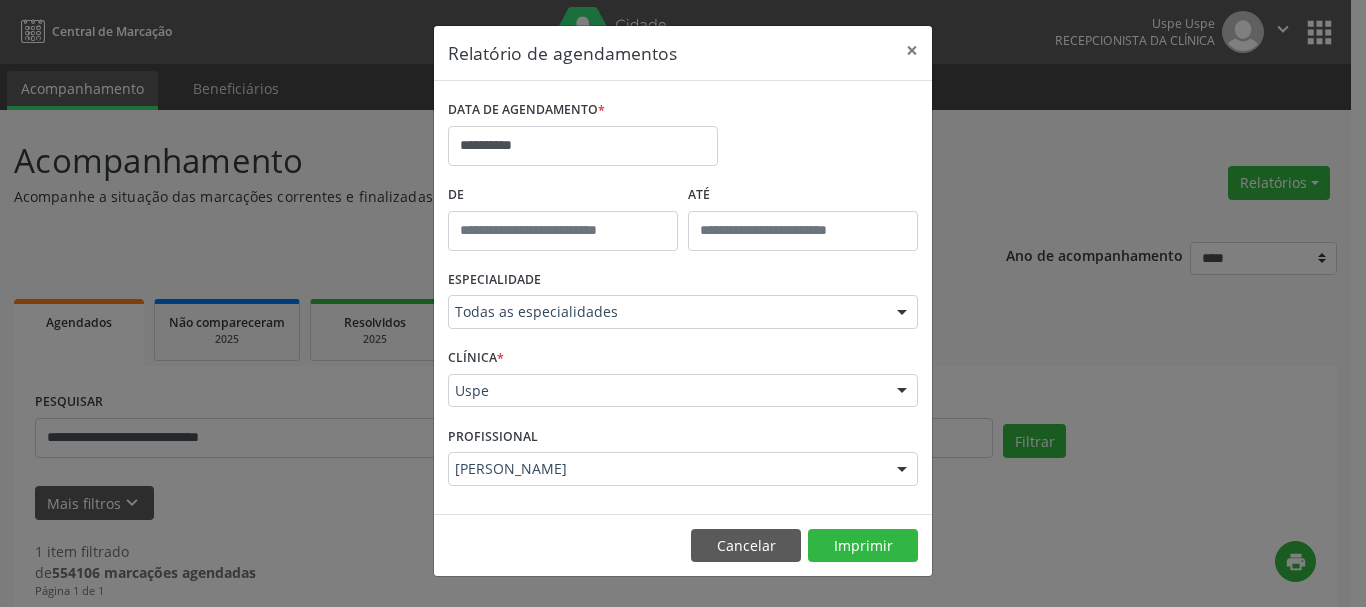click on "[PERSON_NAME]" at bounding box center (683, 469) 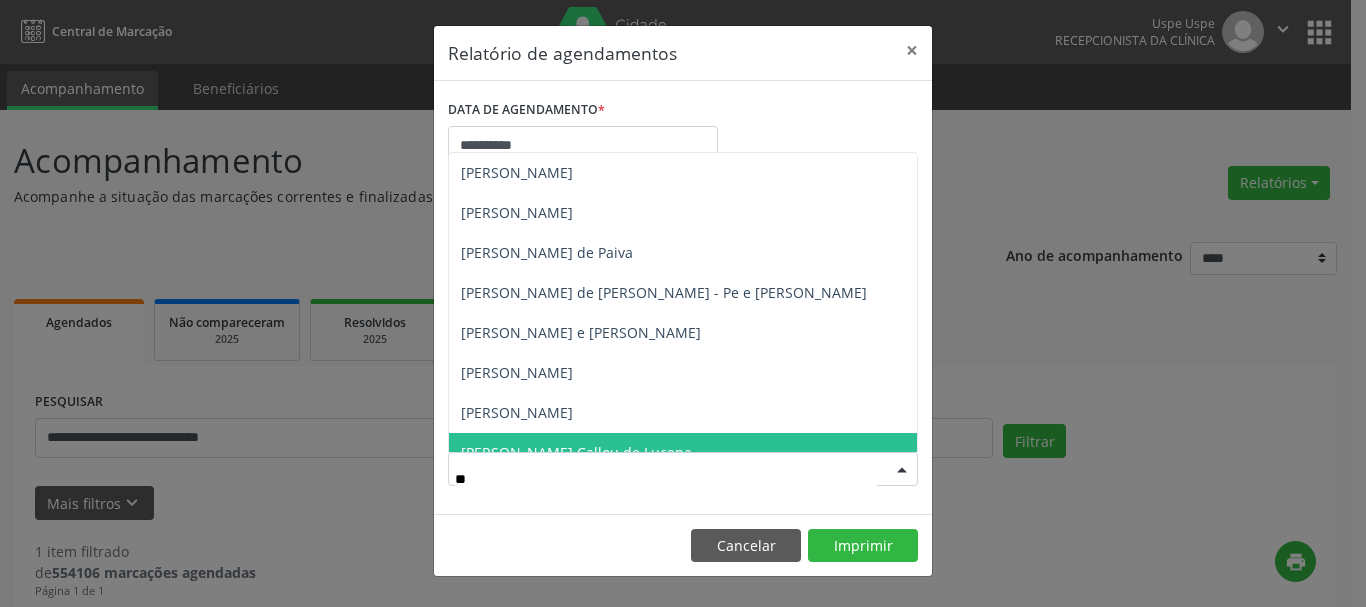 type on "***" 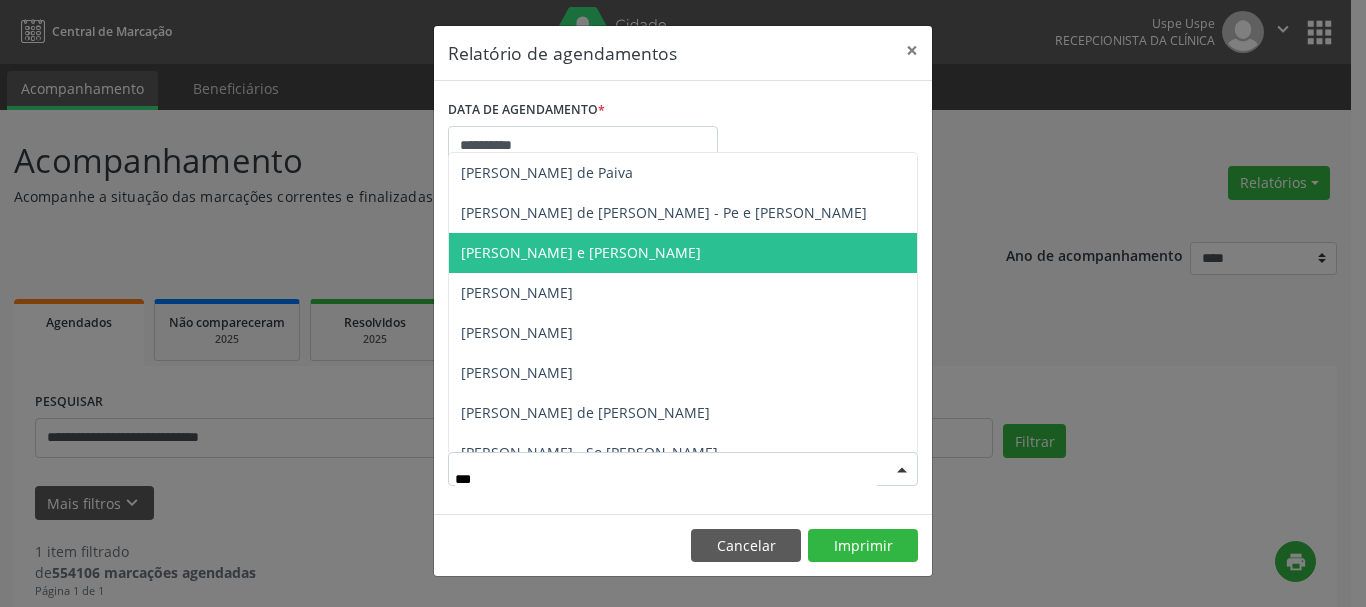 click on "[PERSON_NAME] e [PERSON_NAME]" at bounding box center (683, 253) 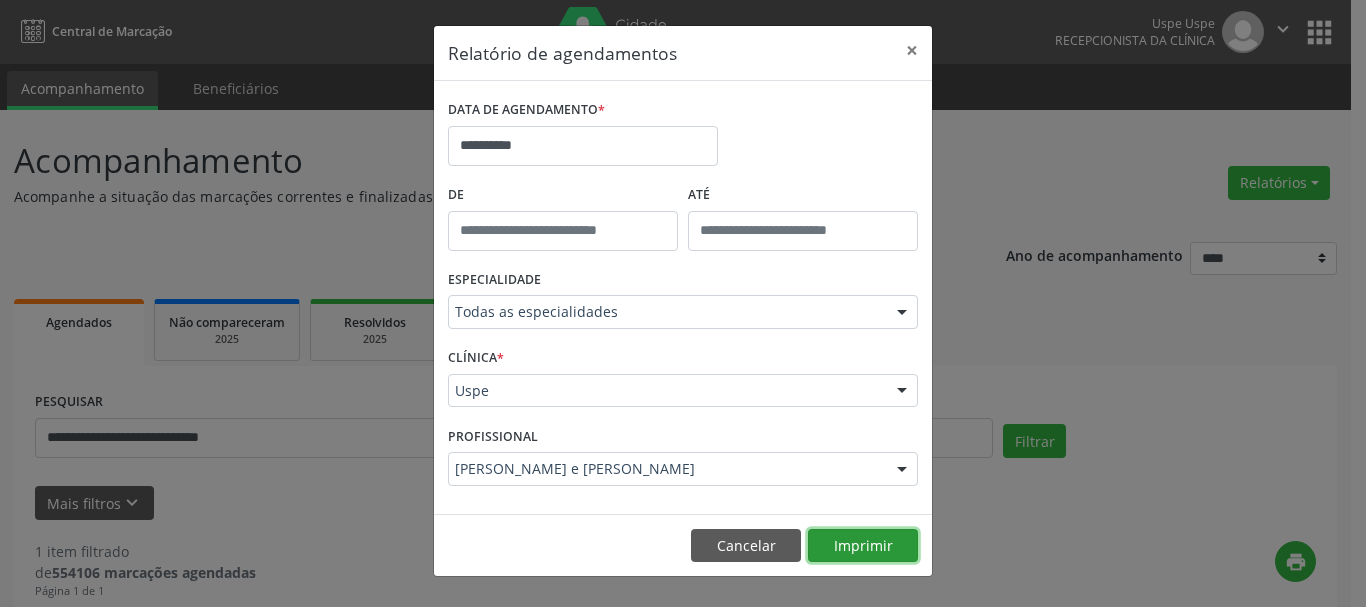 click on "Imprimir" at bounding box center (863, 546) 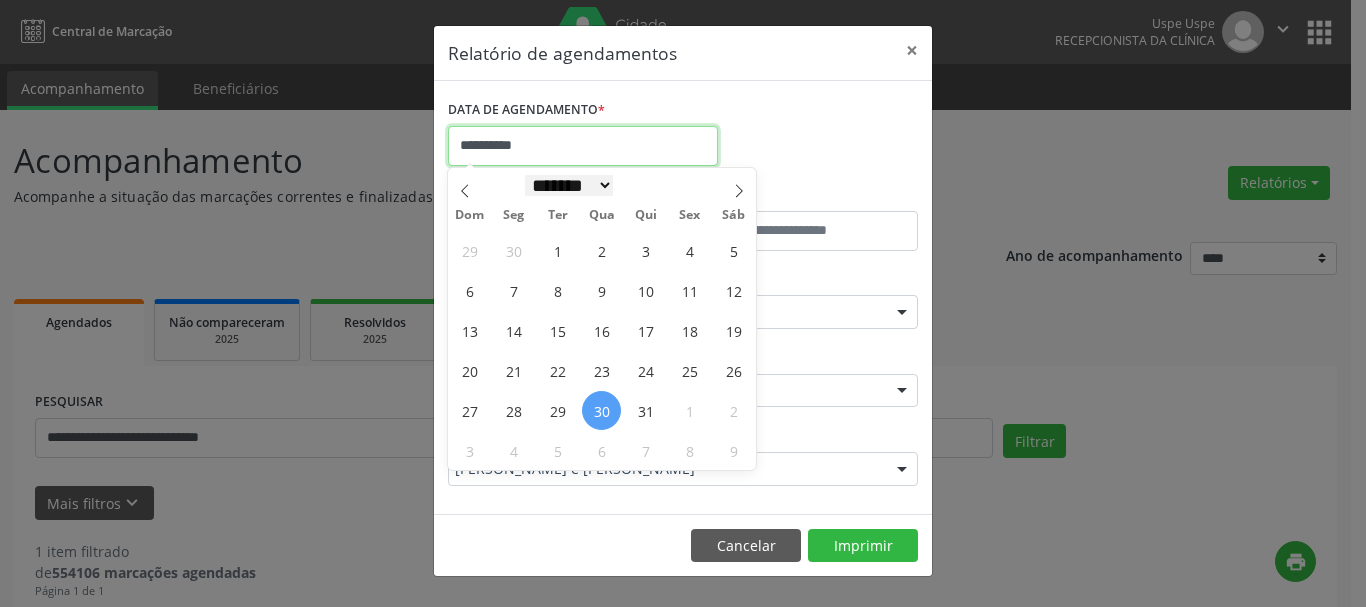 drag, startPoint x: 560, startPoint y: 159, endPoint x: 599, endPoint y: 195, distance: 53.075417 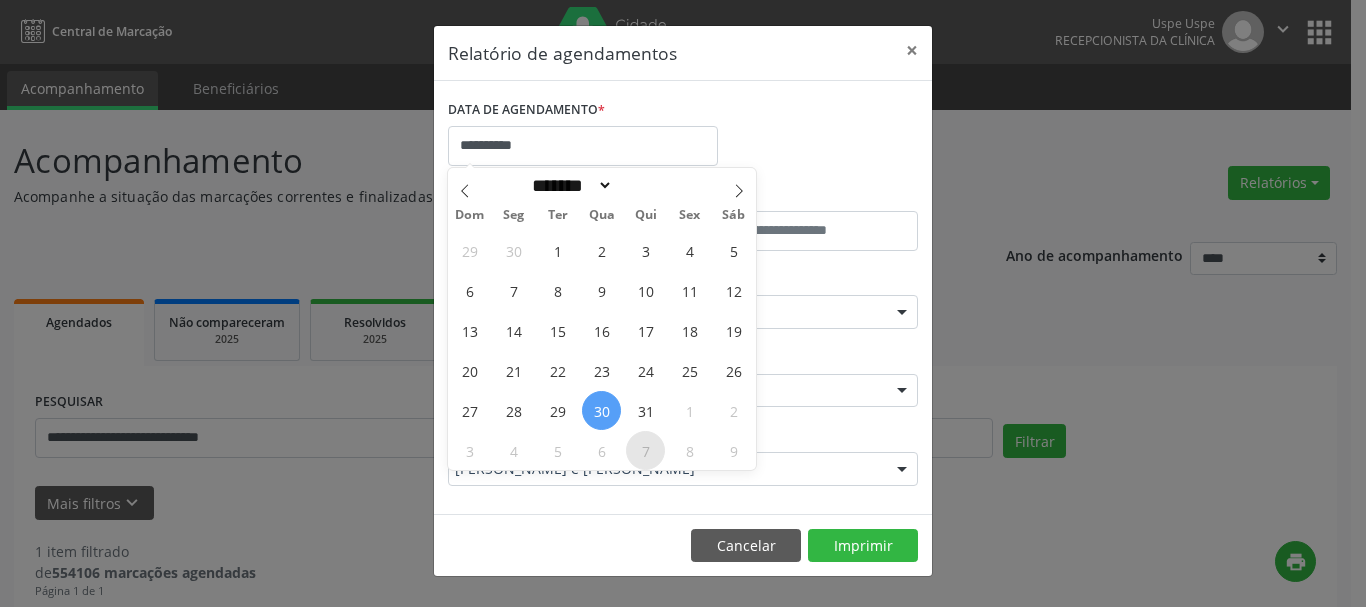 click on "7" at bounding box center (645, 450) 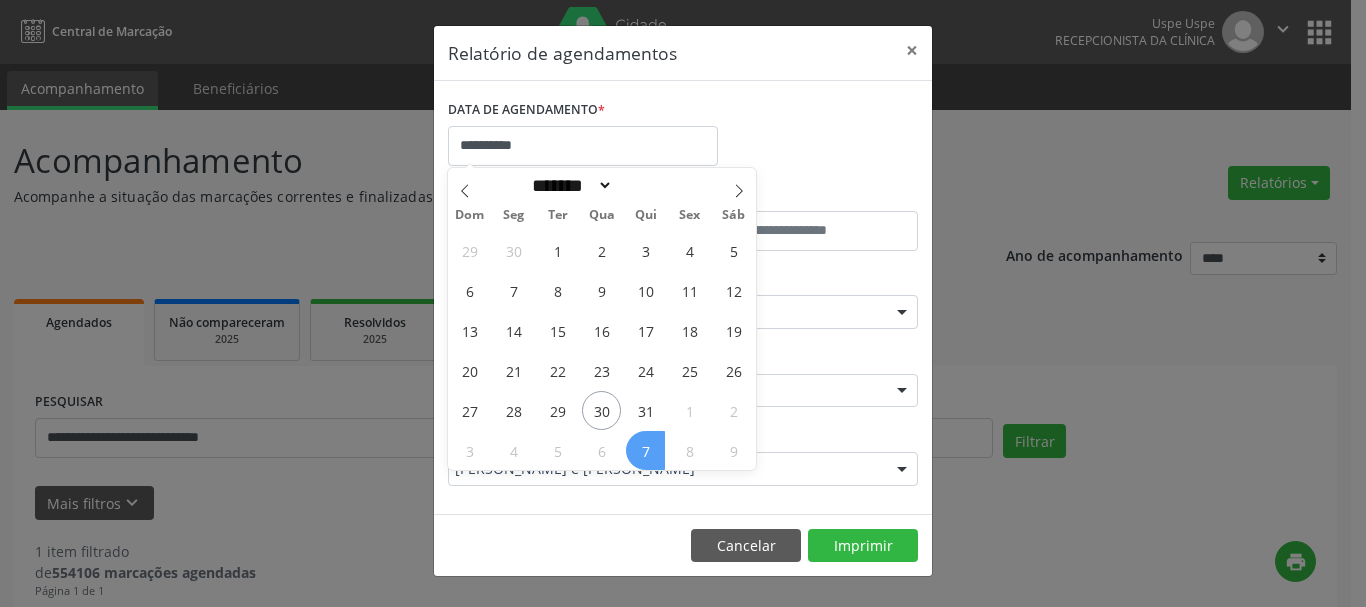 click on "7" at bounding box center (645, 450) 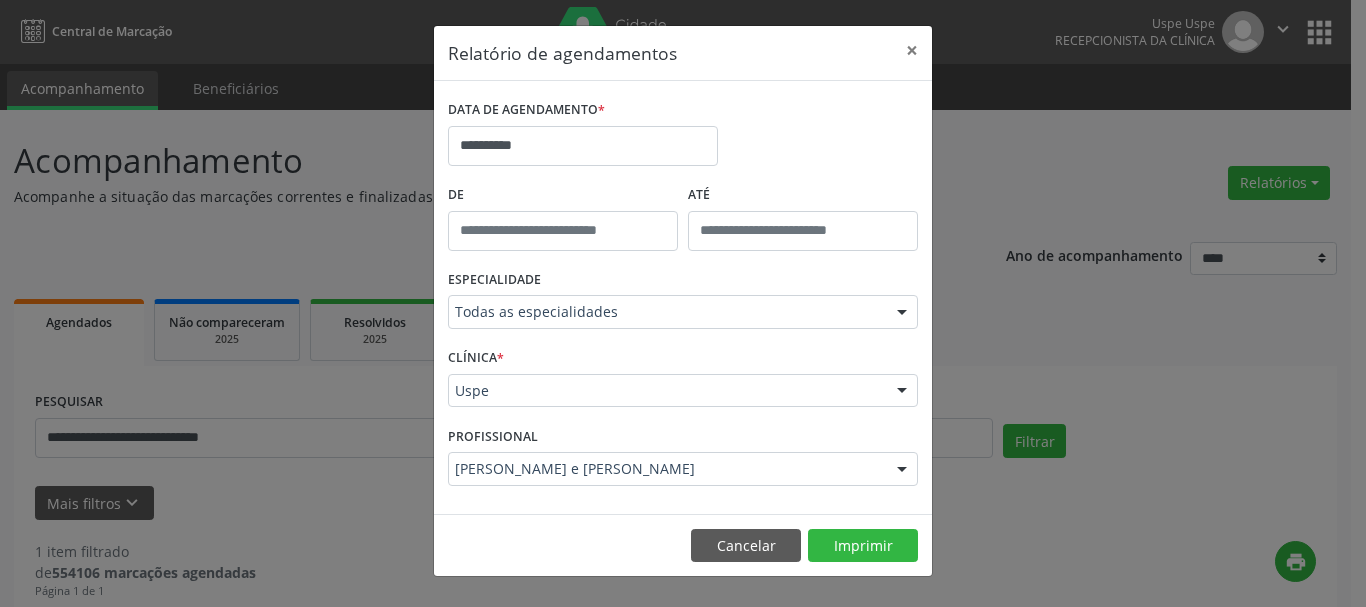 click on "[PERSON_NAME] e [PERSON_NAME]" at bounding box center (683, 469) 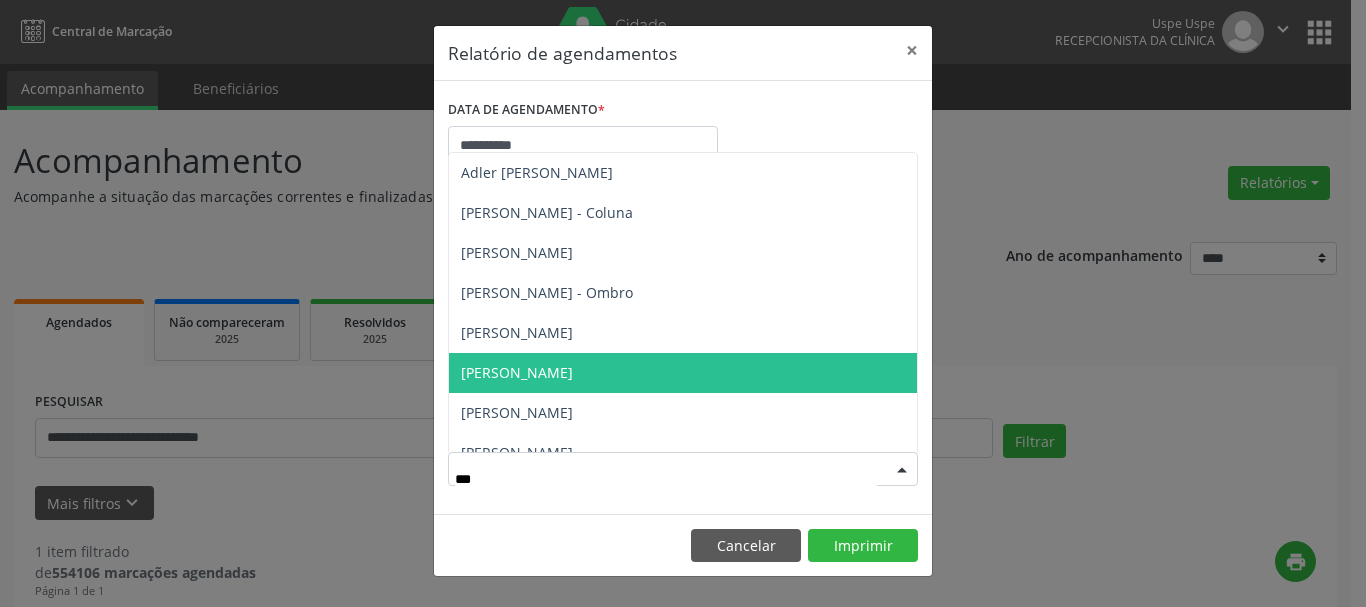 type on "****" 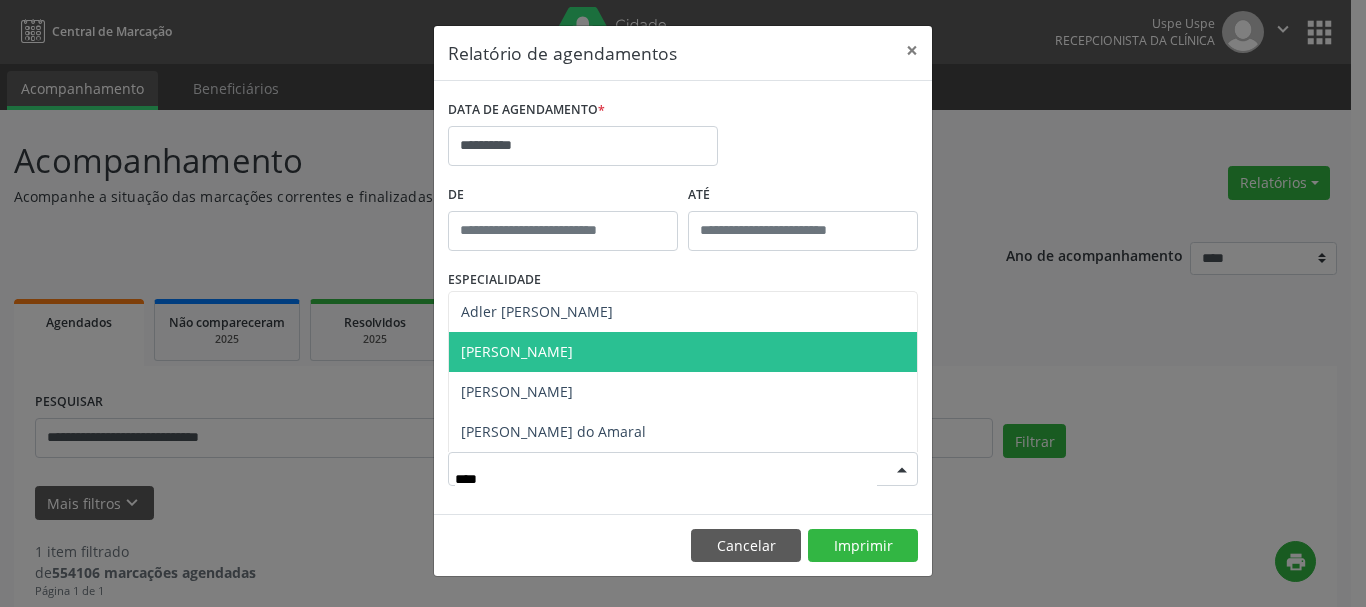 drag, startPoint x: 624, startPoint y: 355, endPoint x: 757, endPoint y: 457, distance: 167.60966 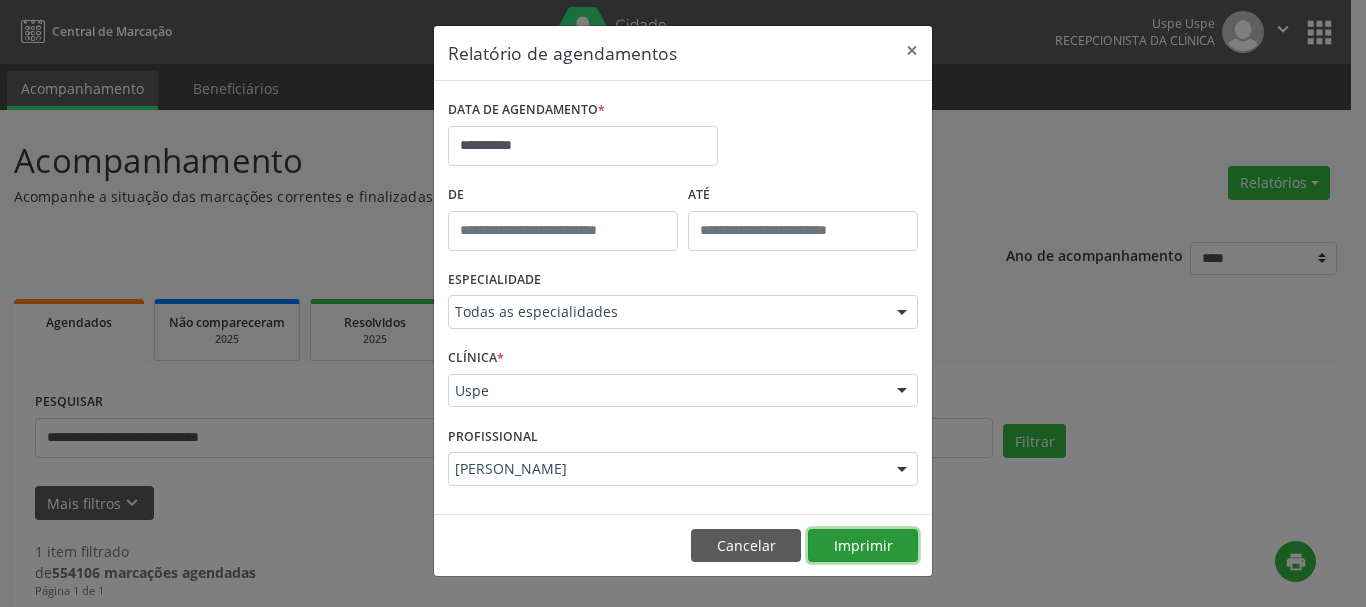 click on "Imprimir" at bounding box center (863, 546) 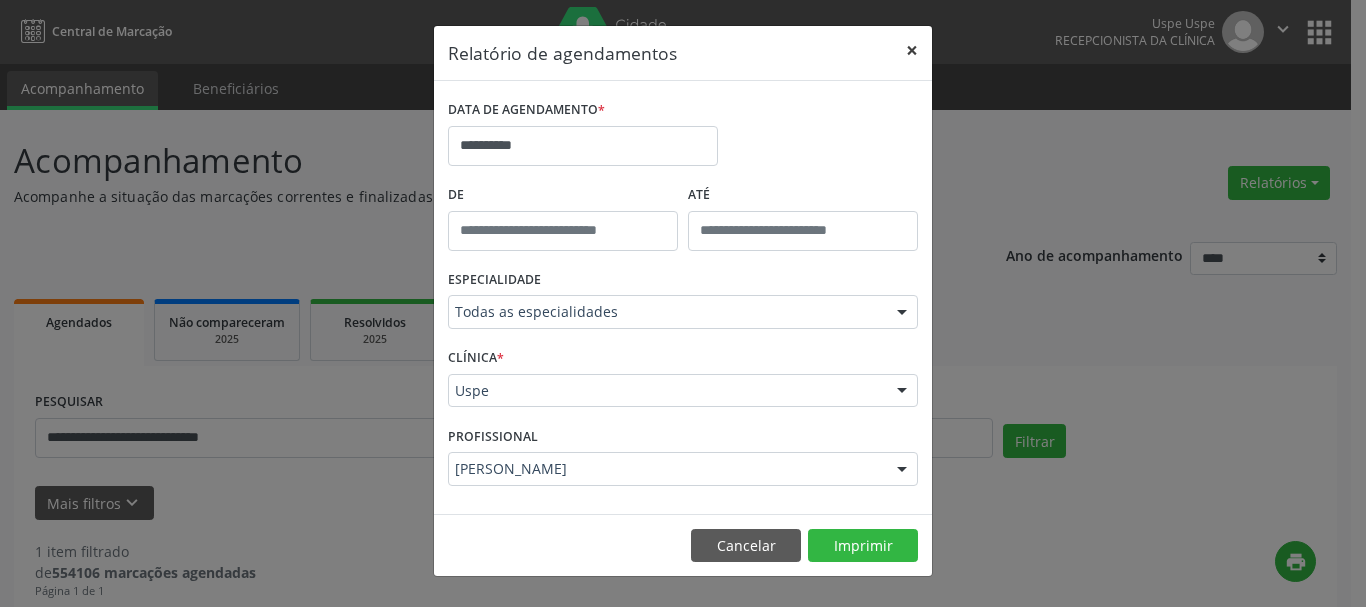 click on "×" at bounding box center [912, 50] 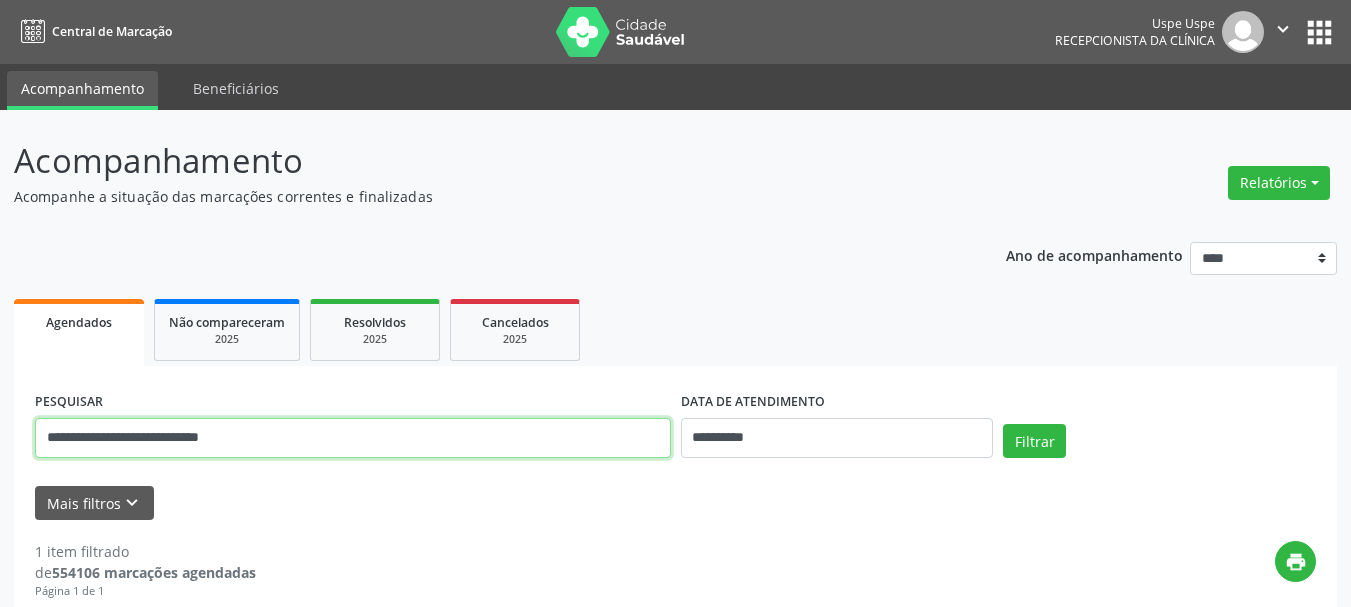 click on "**********" at bounding box center [353, 438] 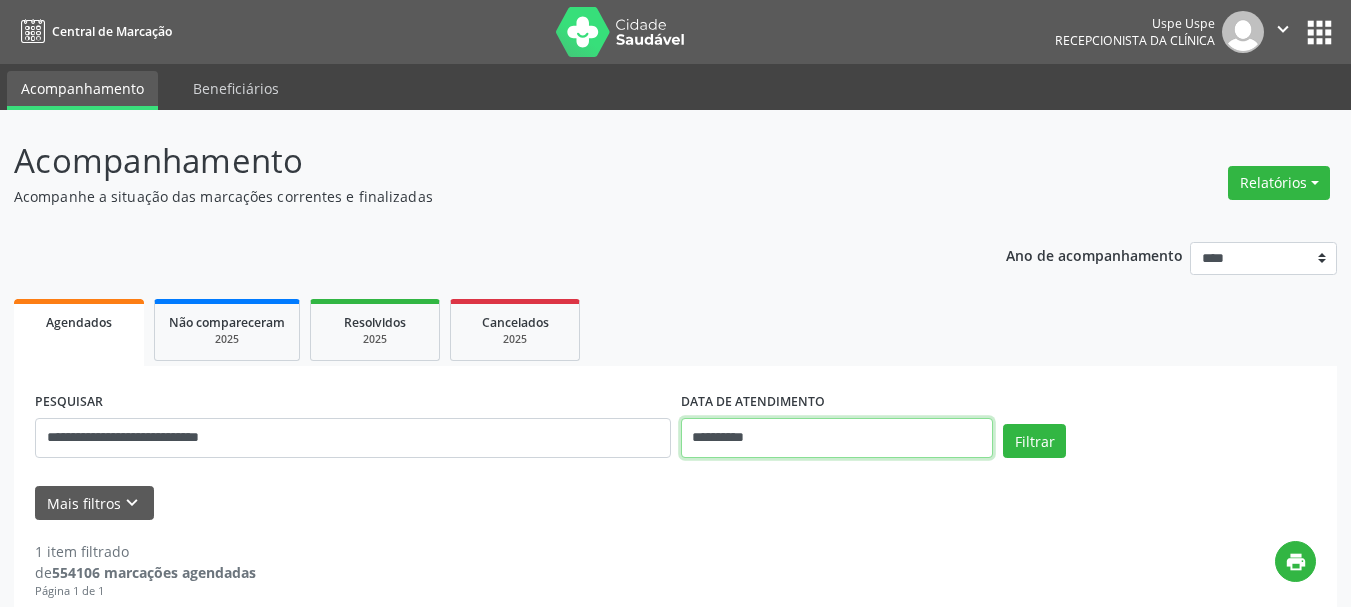 click on "**********" at bounding box center [837, 438] 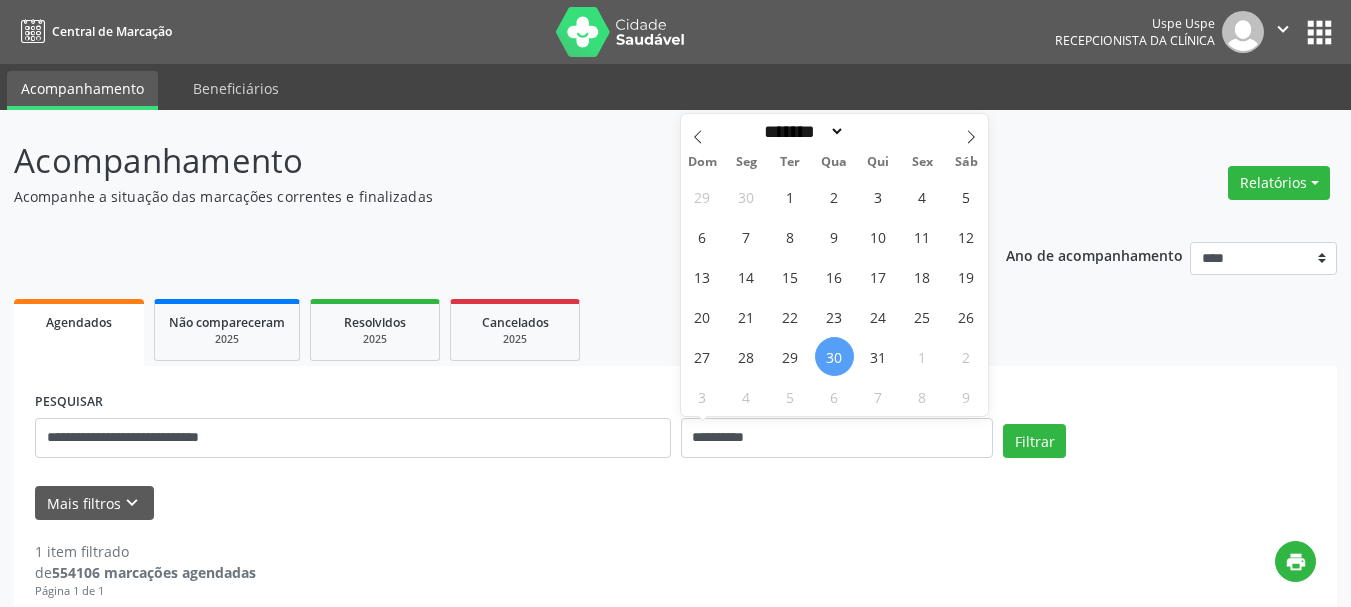 click on "30" at bounding box center [834, 356] 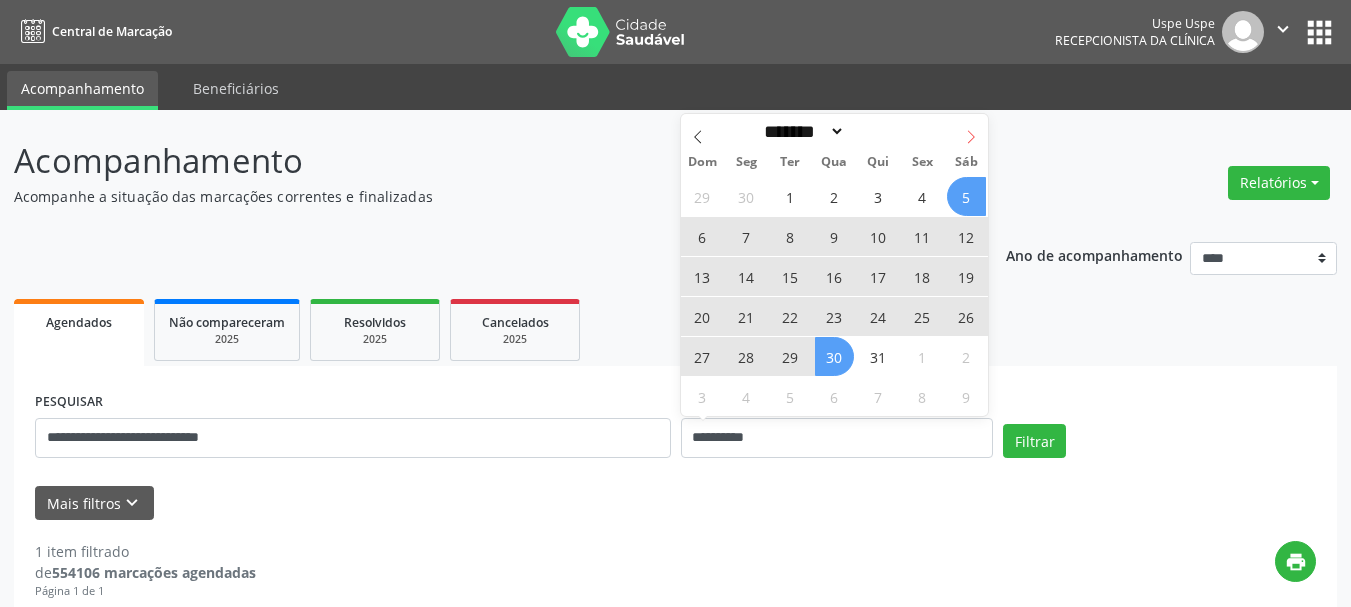 click 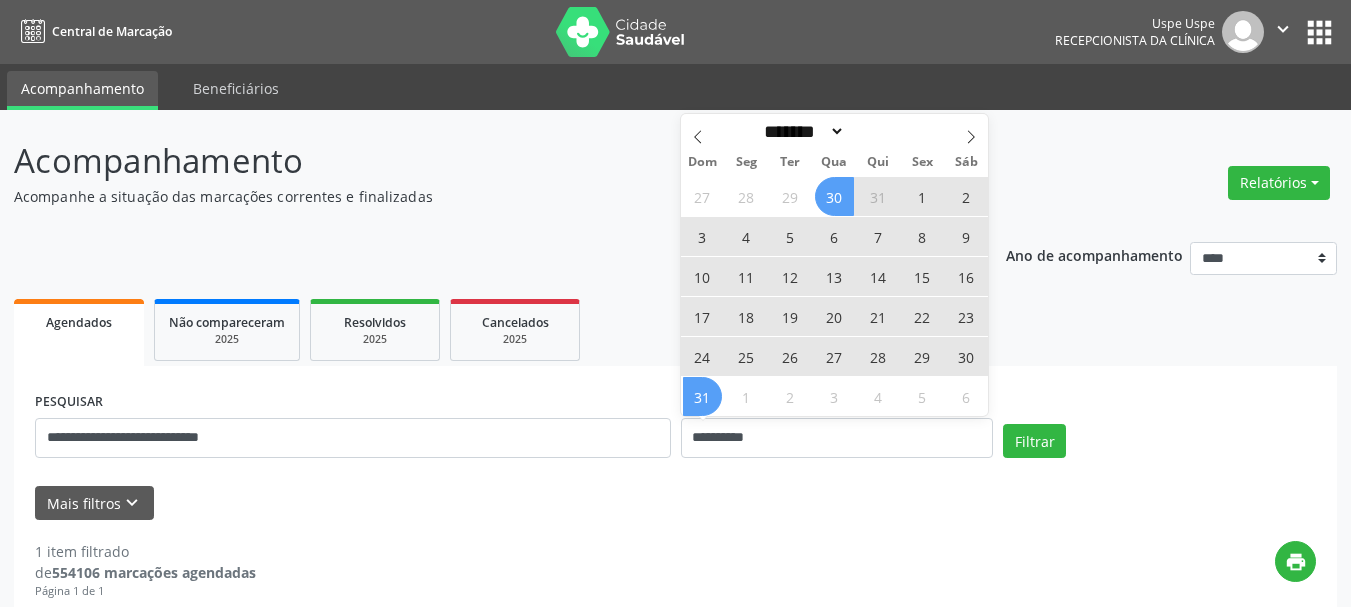 drag, startPoint x: 703, startPoint y: 387, endPoint x: 902, endPoint y: 414, distance: 200.8233 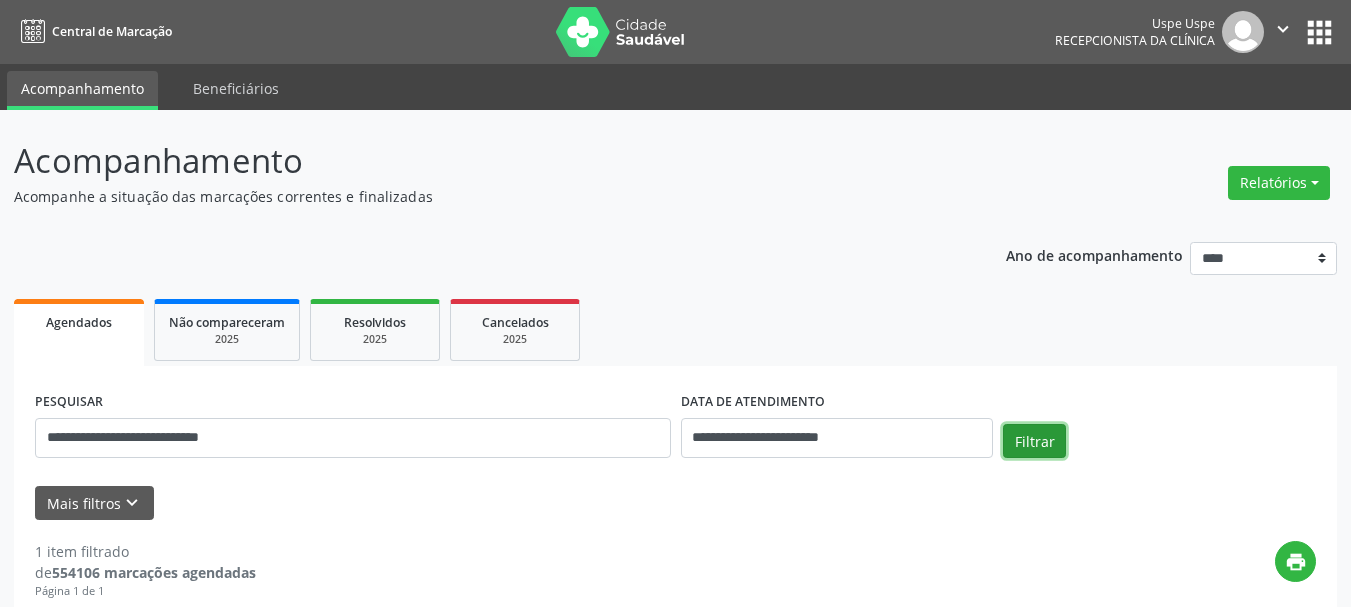 click on "Filtrar" at bounding box center (1034, 441) 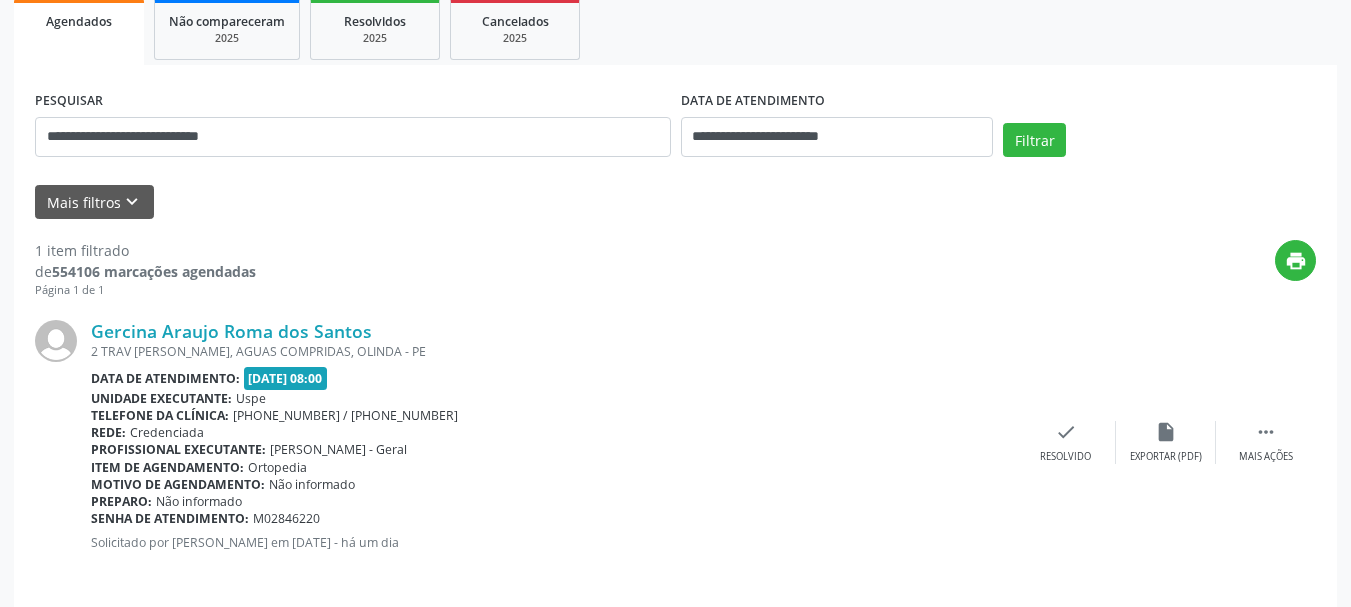 scroll, scrollTop: 315, scrollLeft: 0, axis: vertical 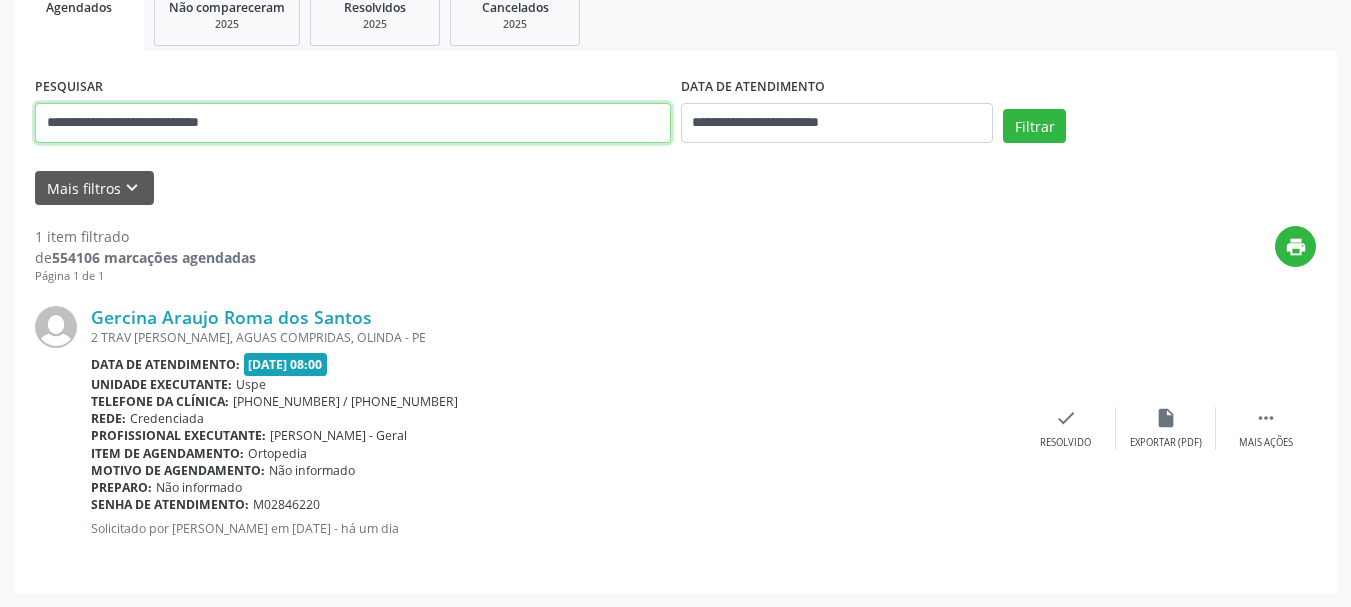 click on "**********" at bounding box center [353, 123] 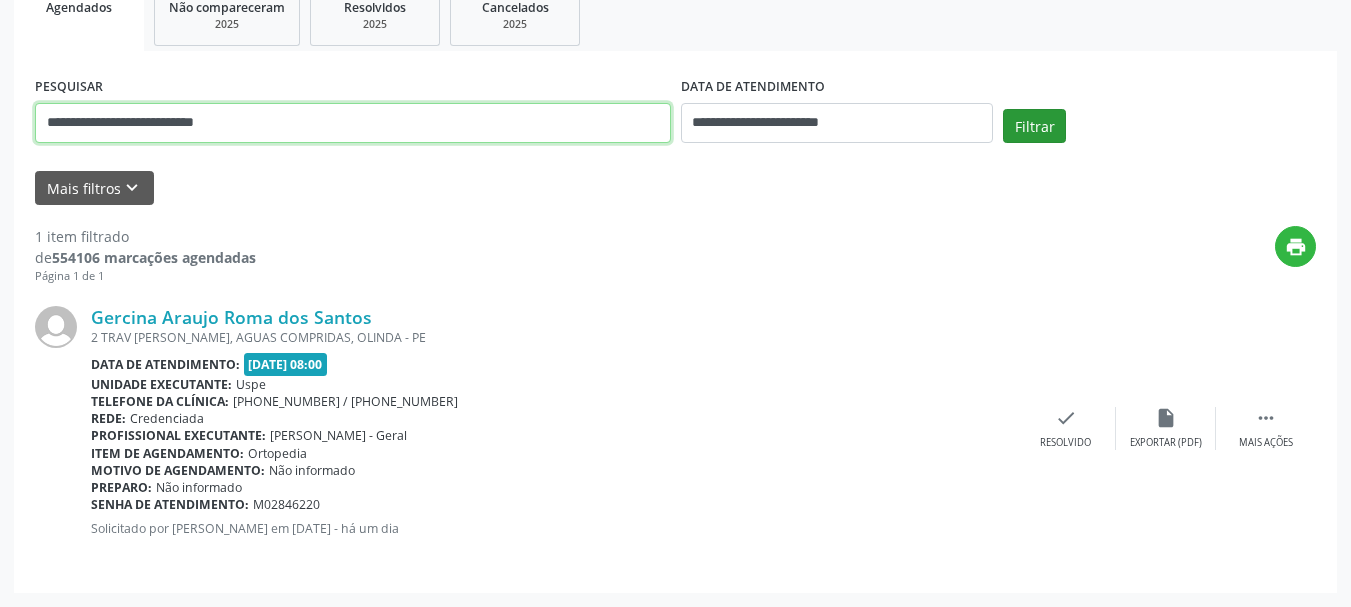 type on "**********" 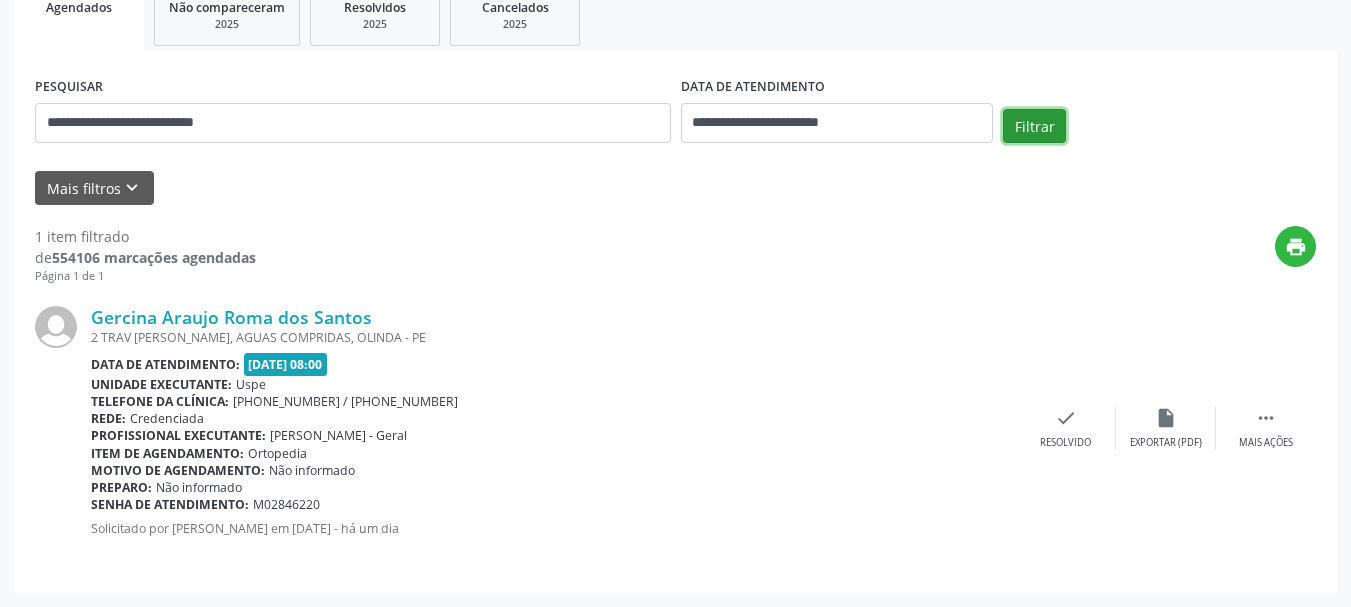 drag, startPoint x: 1050, startPoint y: 111, endPoint x: 922, endPoint y: 188, distance: 149.37537 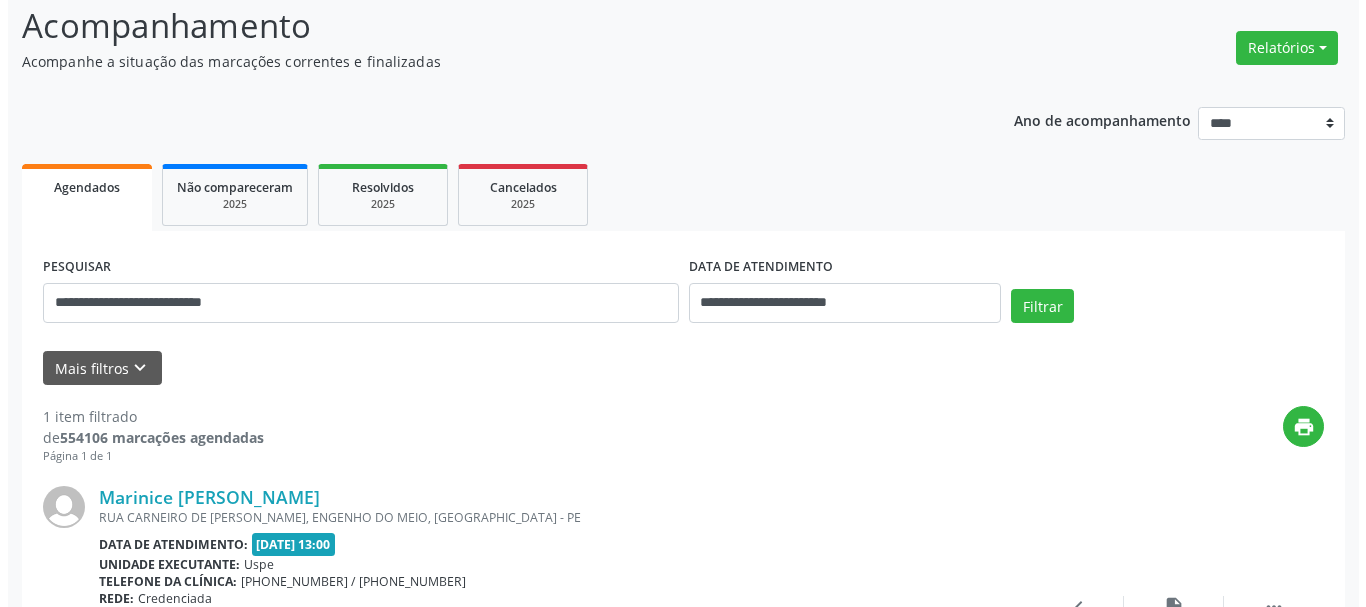 scroll, scrollTop: 133, scrollLeft: 0, axis: vertical 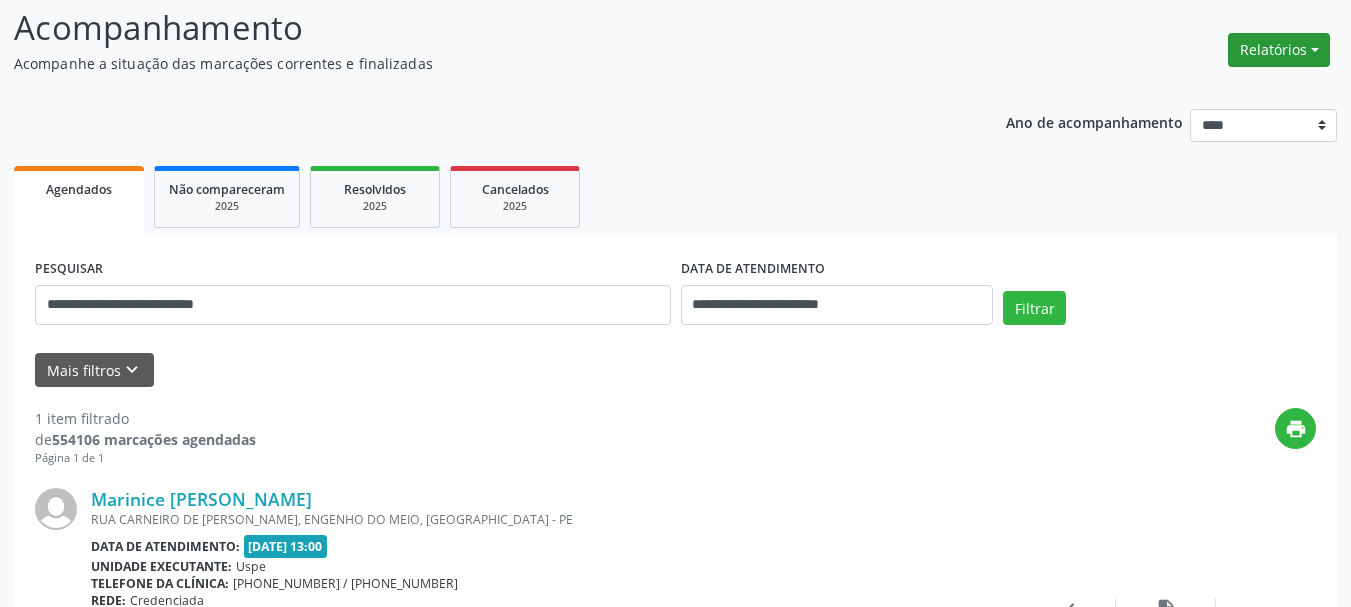 click on "Relatórios" at bounding box center [1279, 50] 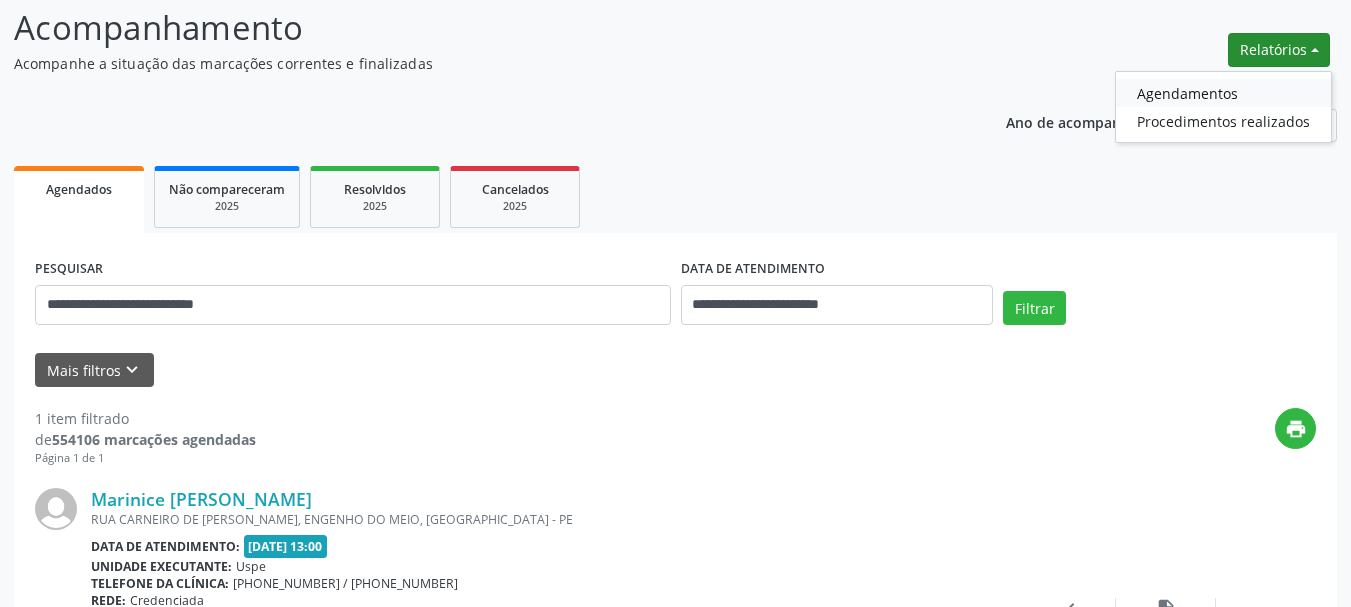 click on "Agendamentos" at bounding box center [1223, 93] 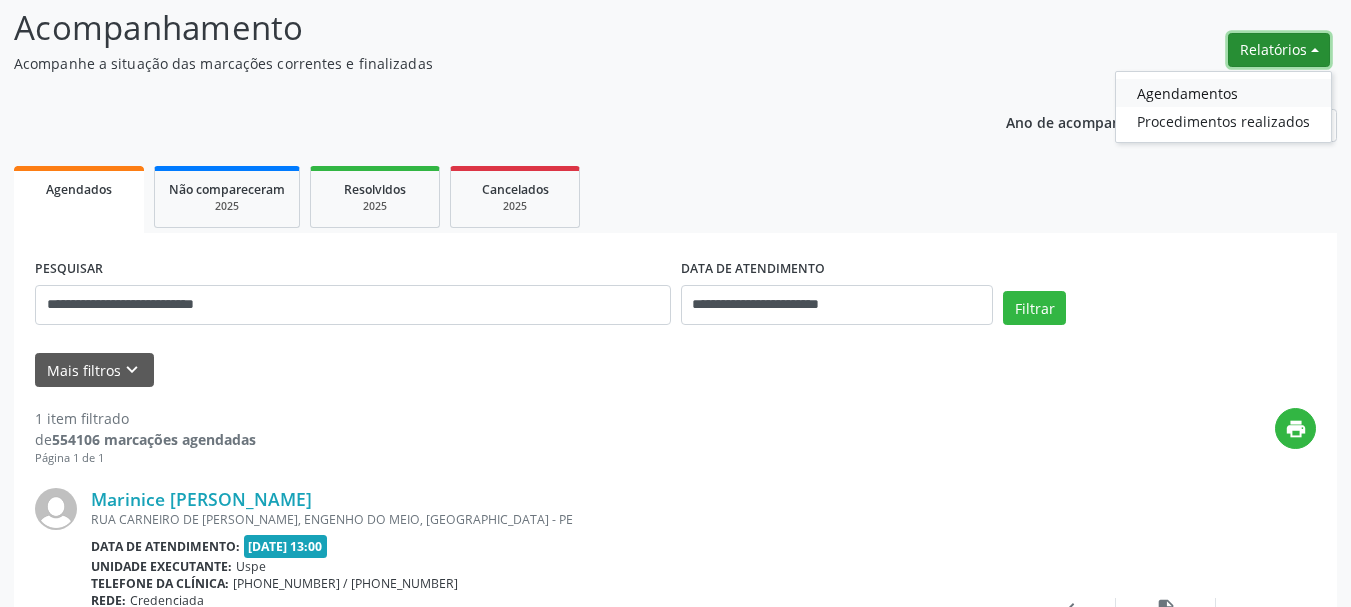 select on "*" 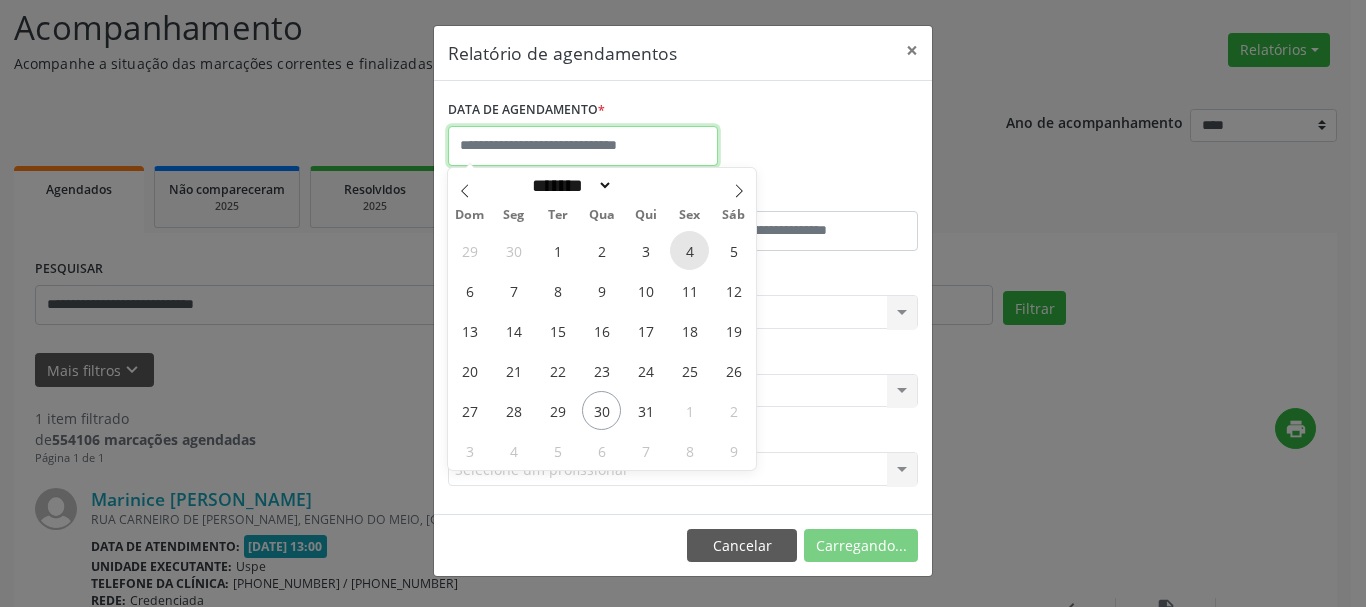 drag, startPoint x: 688, startPoint y: 136, endPoint x: 677, endPoint y: 262, distance: 126.47925 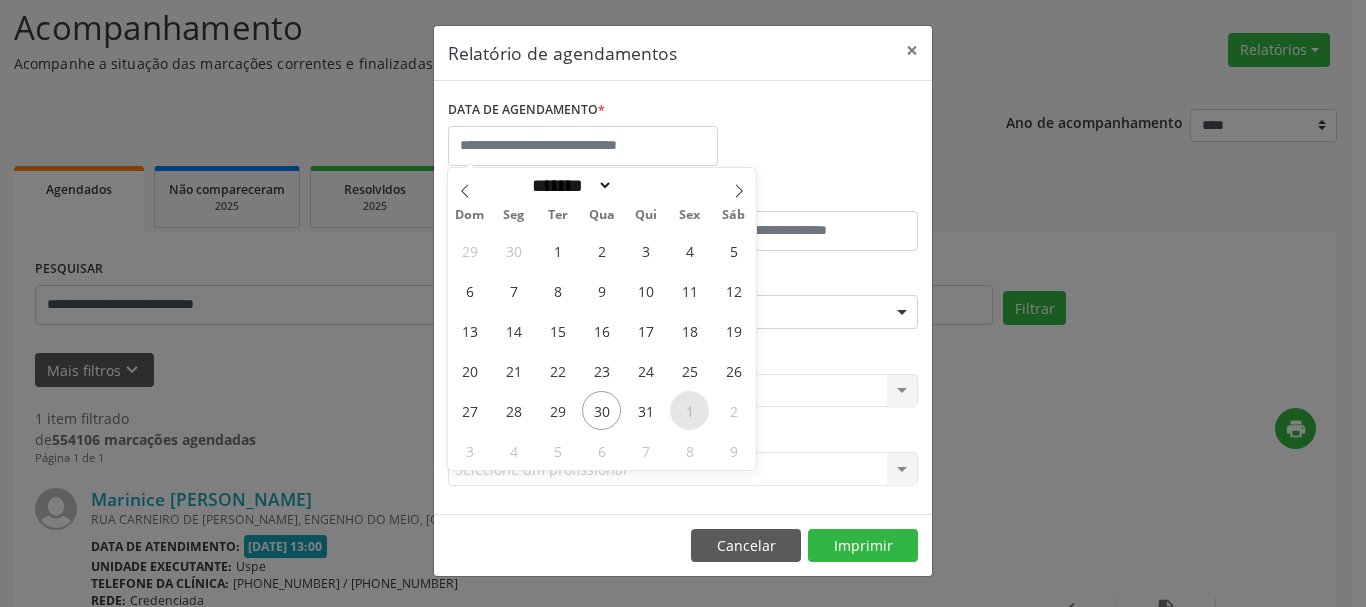 click on "1" at bounding box center [689, 410] 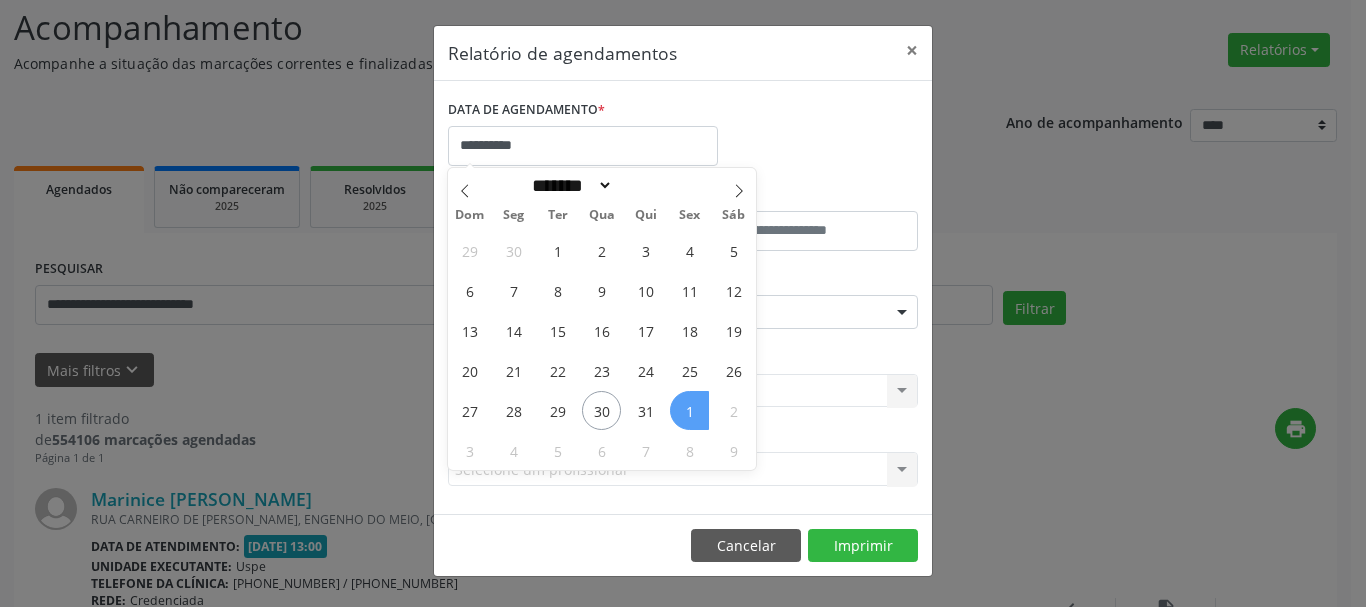 click on "29 30 1 2 3 4 5 6 7 8 9 10 11 12 13 14 15 16 17 18 19 20 21 22 23 24 25 26 27 28 29 30 31 1 2 3 4 5 6 7 8 9" at bounding box center (602, 350) 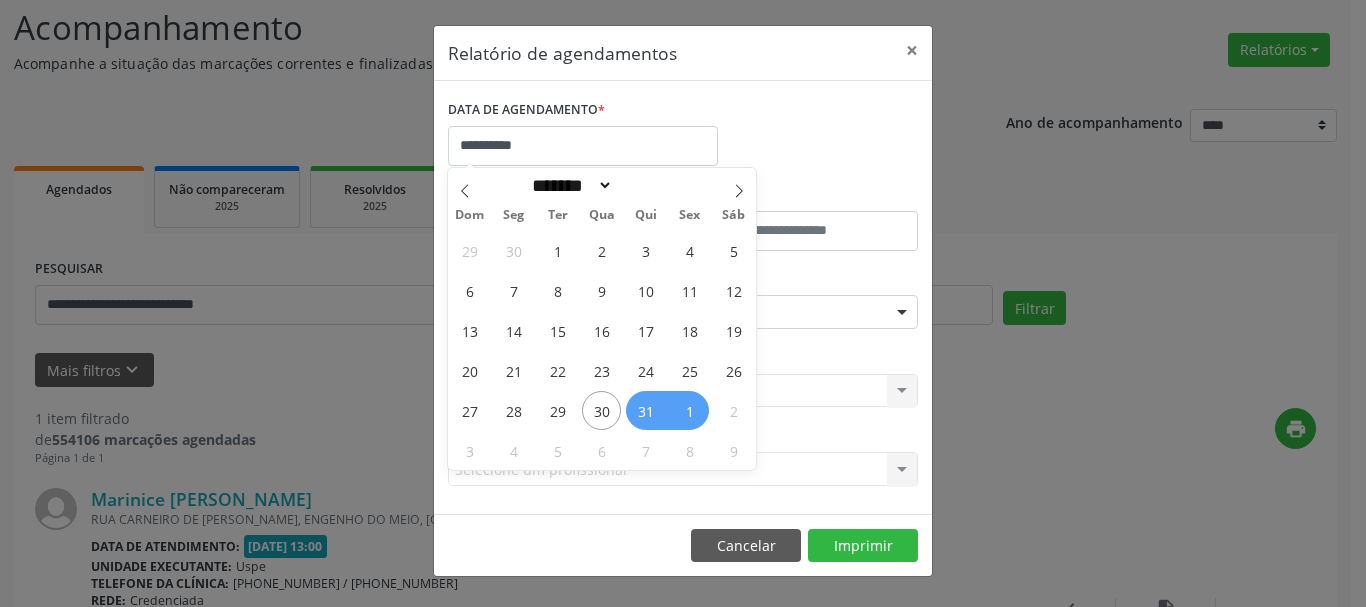 click on "31" at bounding box center (645, 410) 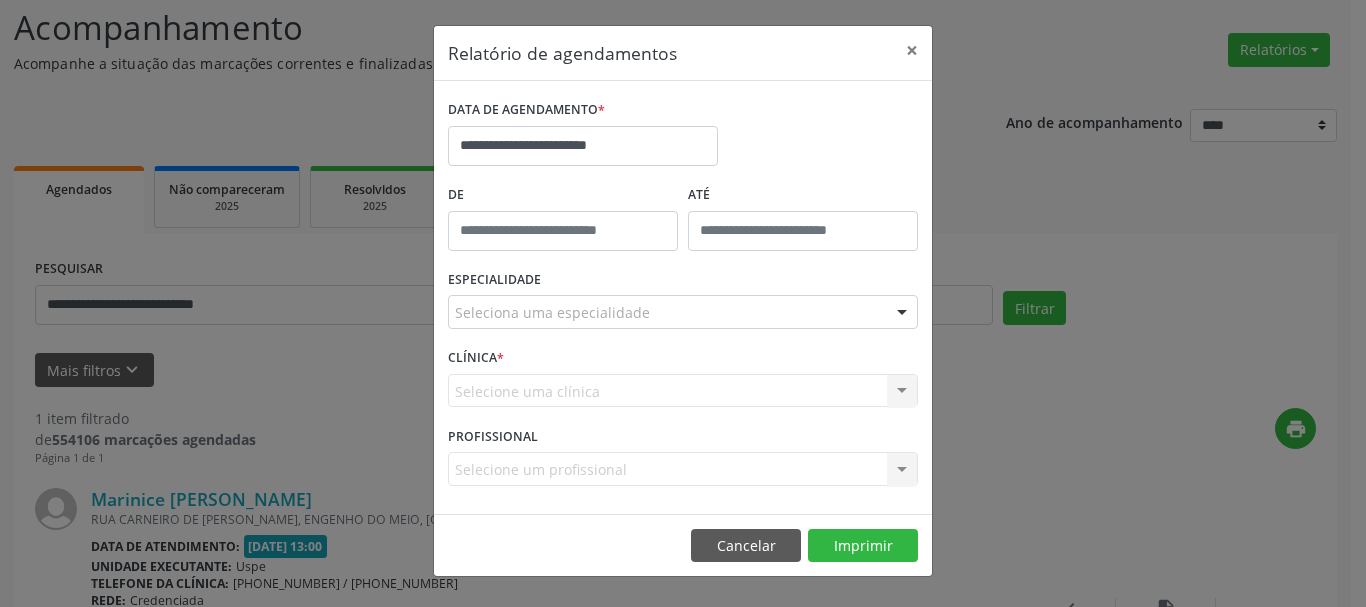 click on "Seleciona uma especialidade" at bounding box center (683, 312) 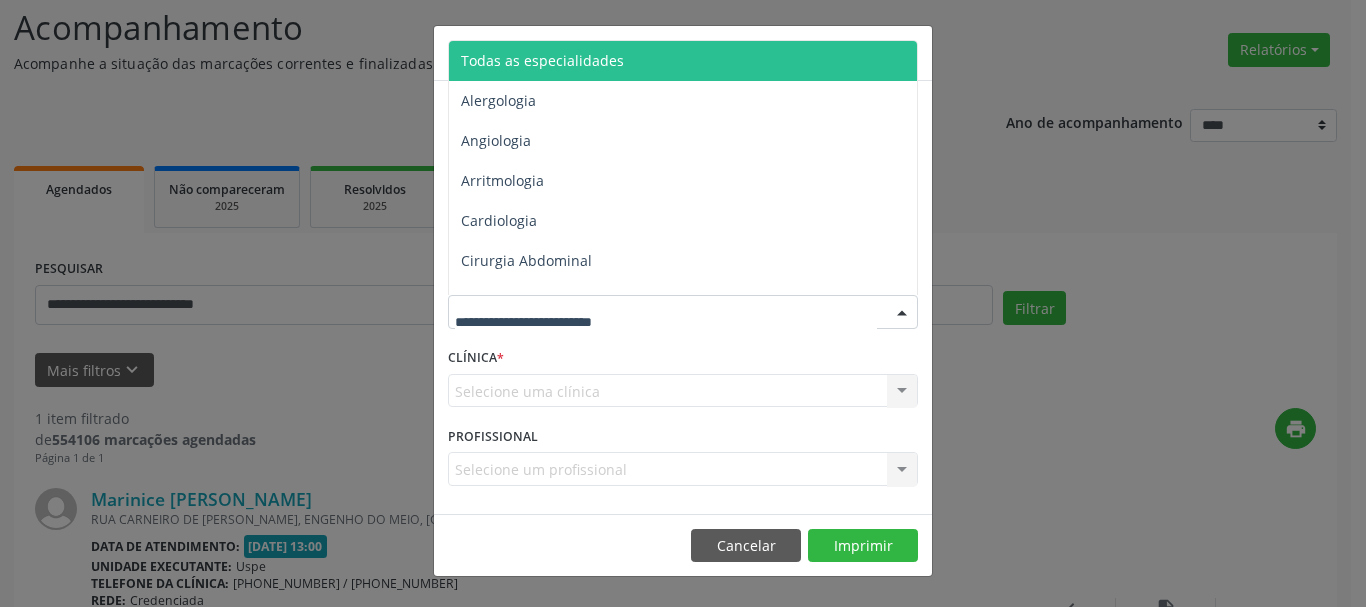 click on "Todas as especialidades" at bounding box center [684, 61] 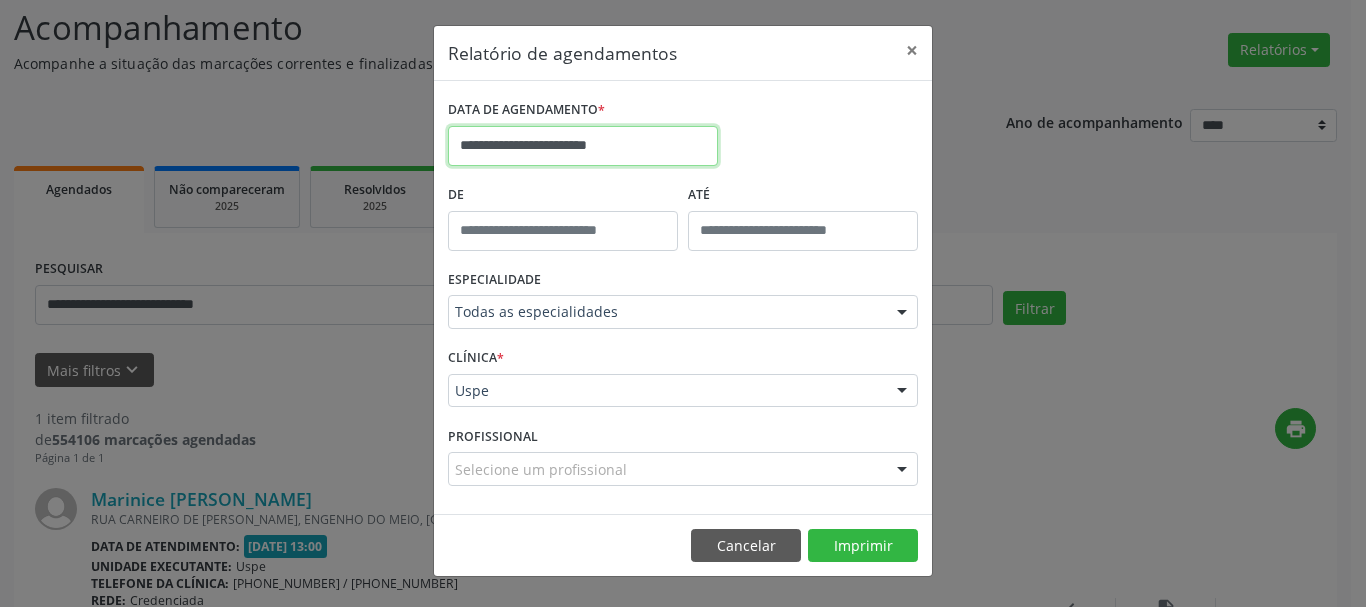 click on "**********" at bounding box center (583, 146) 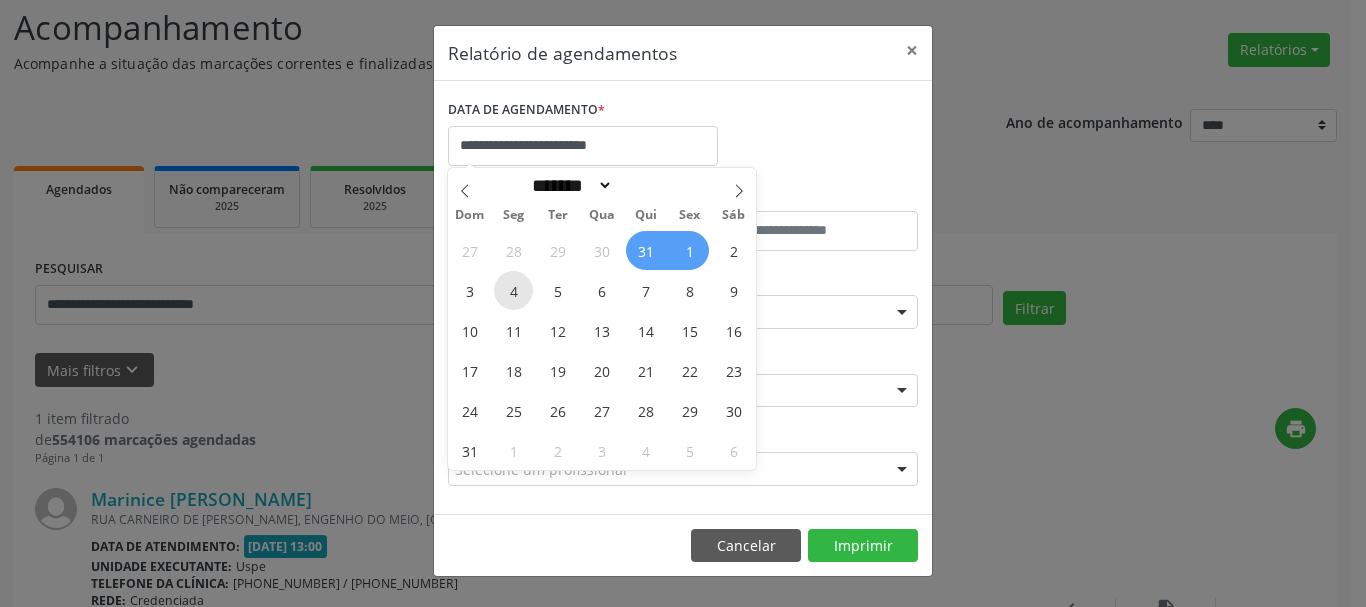 click on "4" at bounding box center (513, 290) 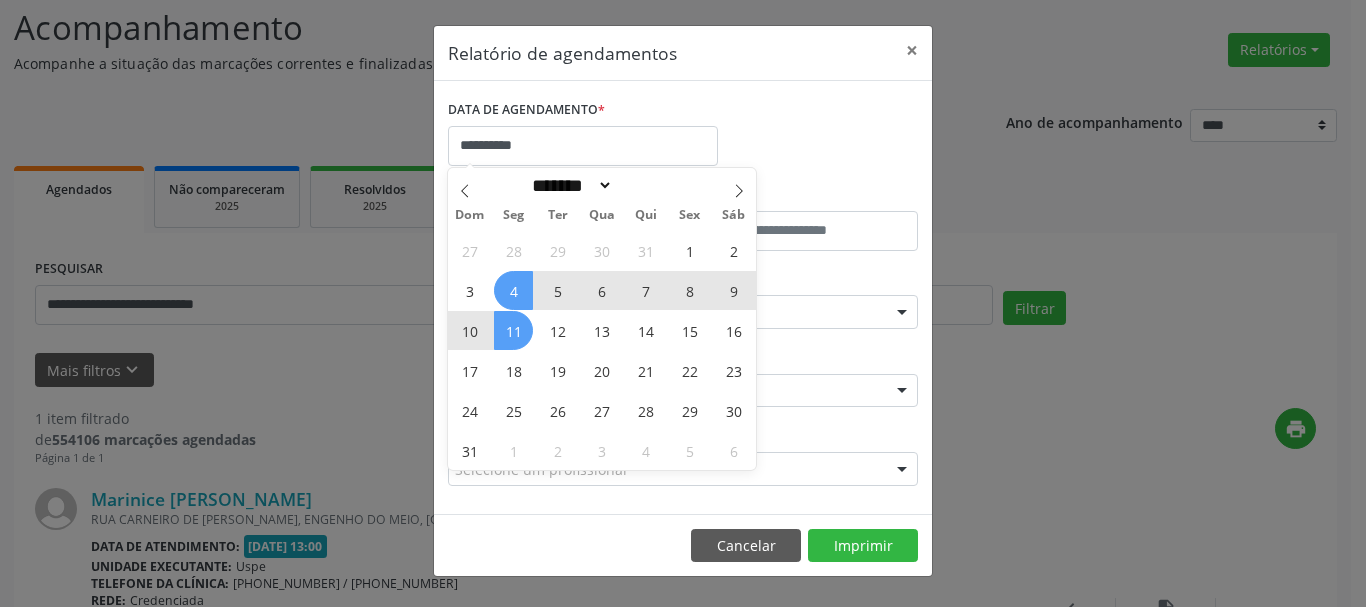 click on "11" at bounding box center [513, 330] 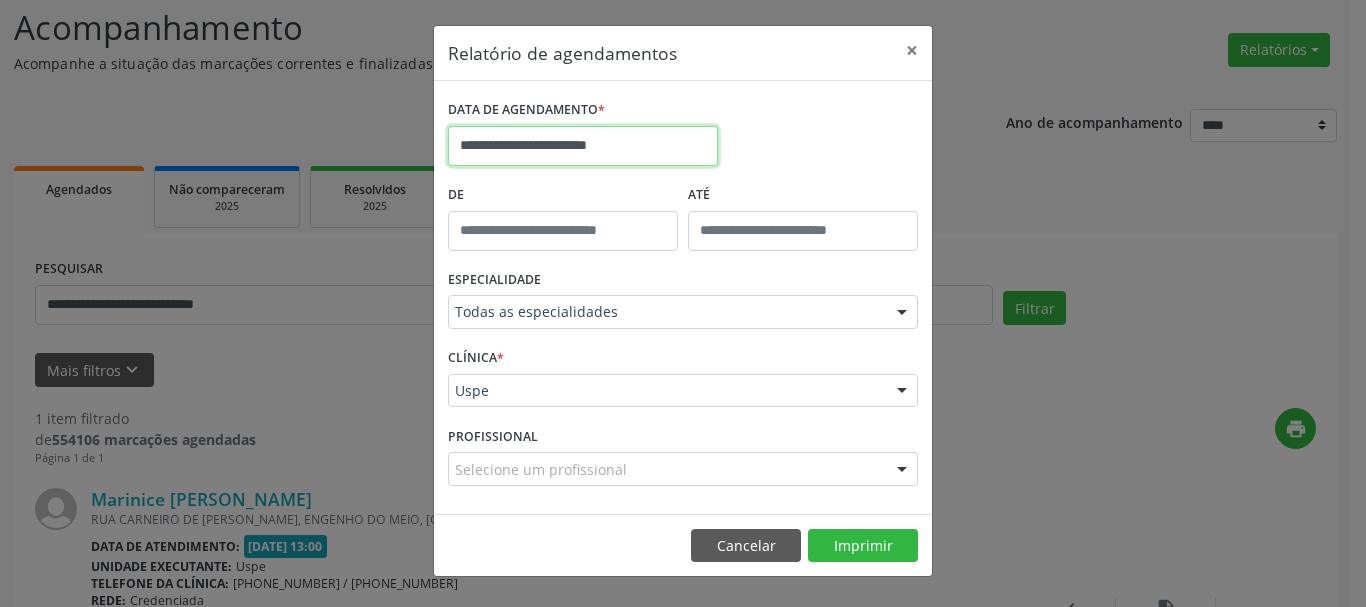 click on "**********" at bounding box center [583, 146] 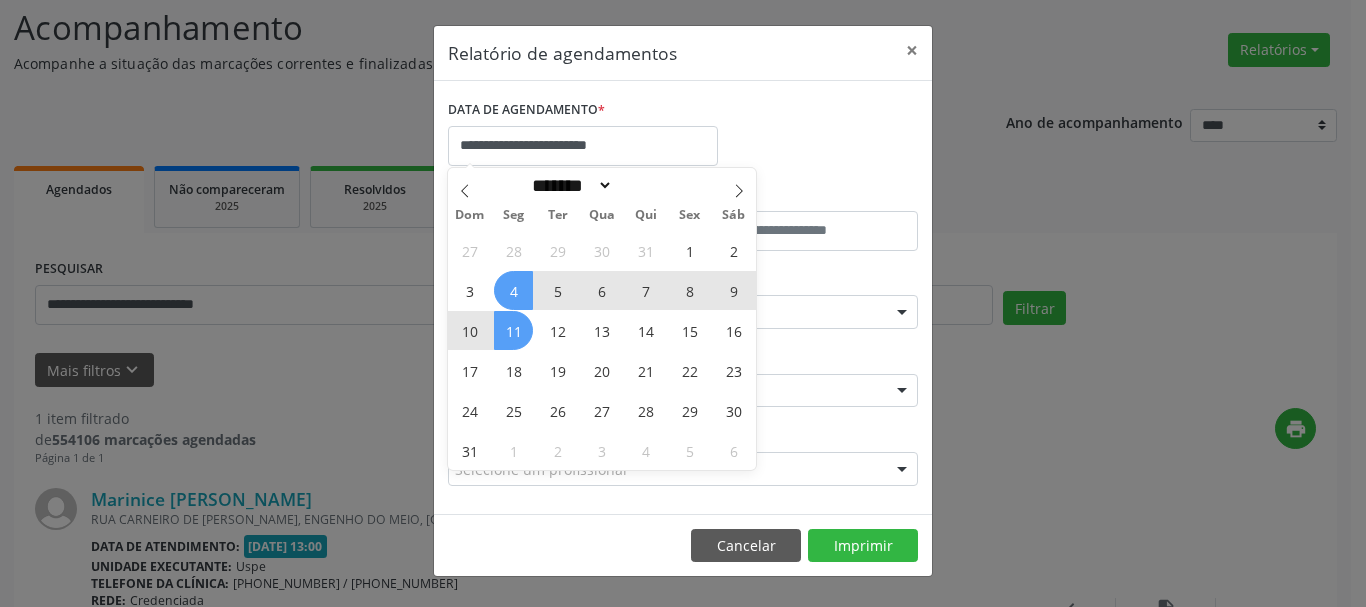 click on "11" at bounding box center [513, 330] 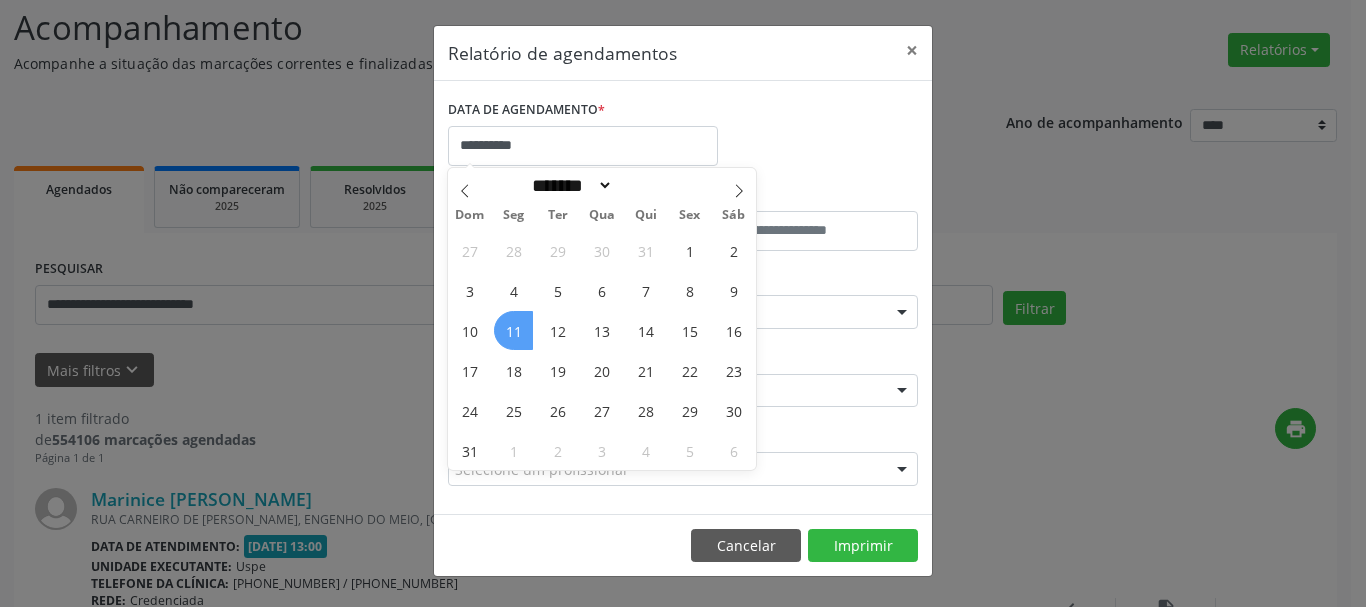 click on "11" at bounding box center [513, 330] 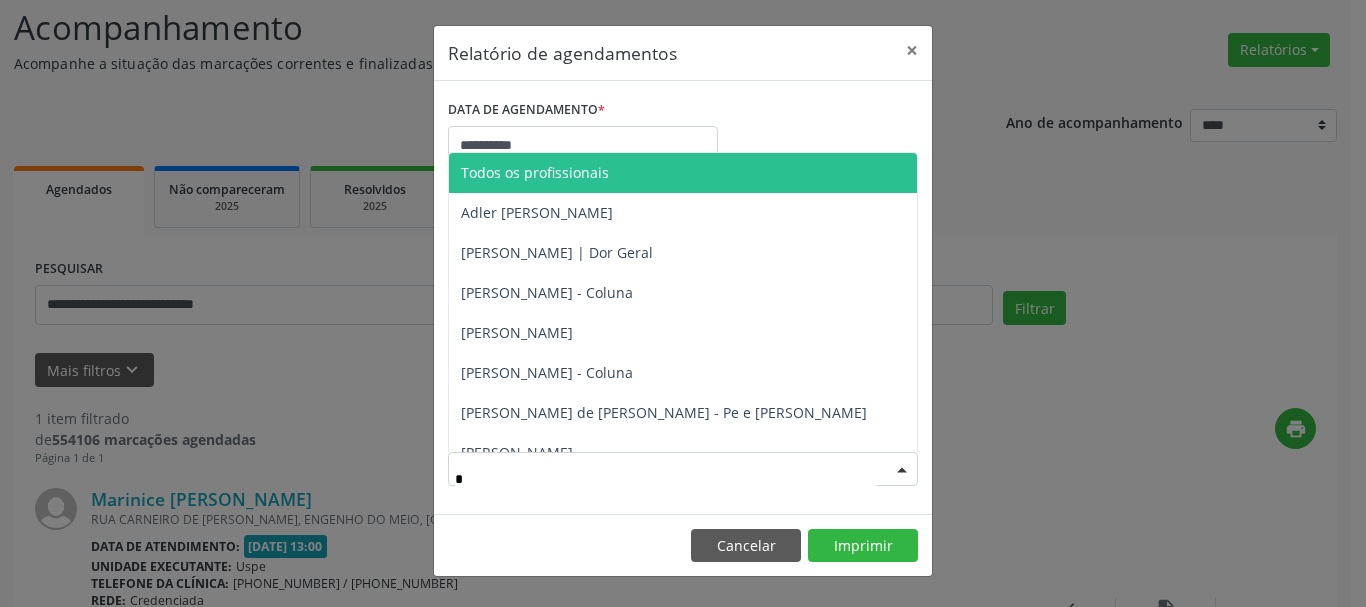 type on "**" 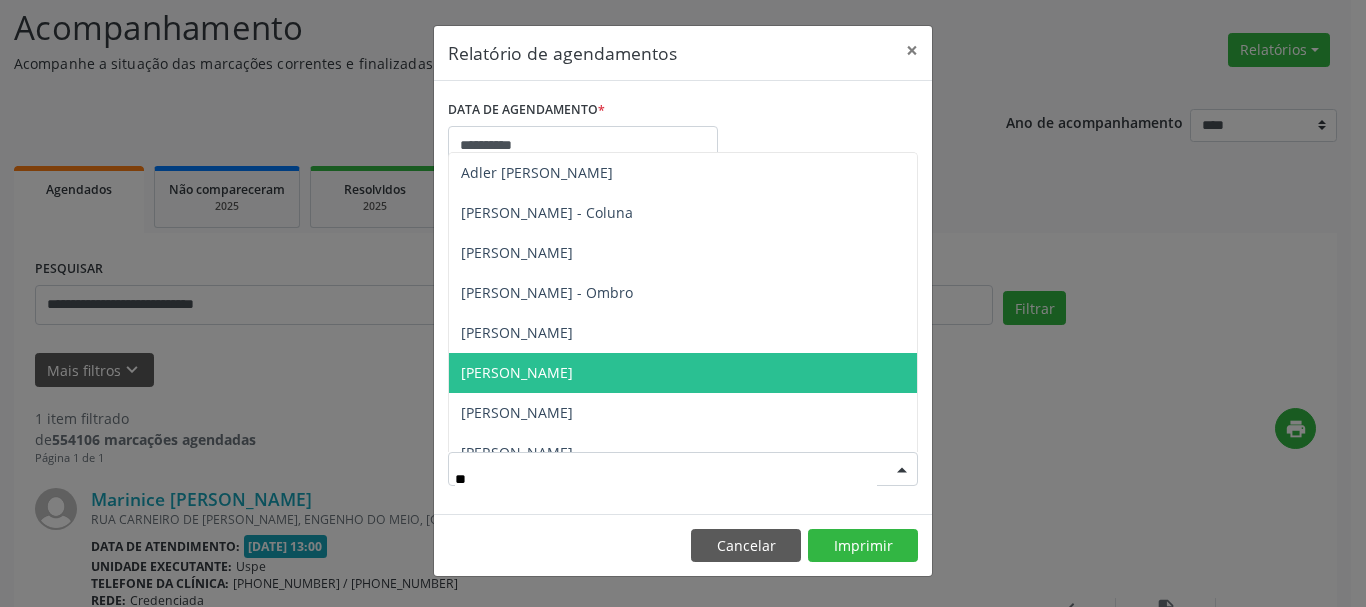 drag, startPoint x: 603, startPoint y: 371, endPoint x: 870, endPoint y: 497, distance: 295.23718 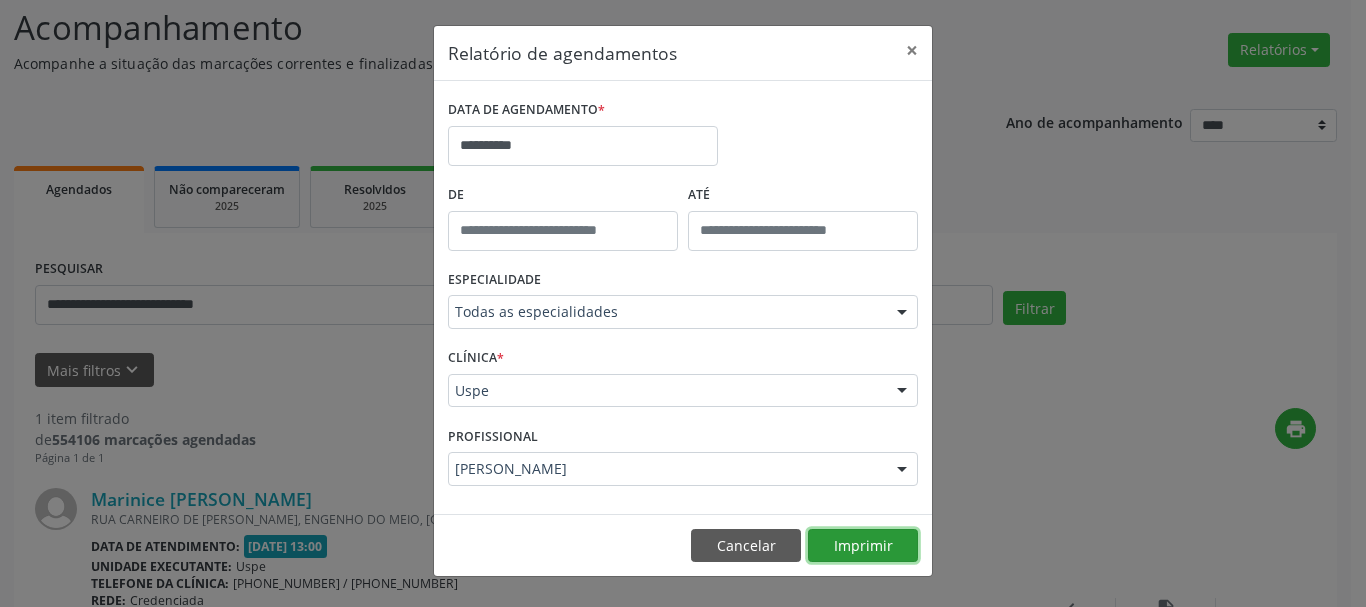 click on "Imprimir" at bounding box center [863, 546] 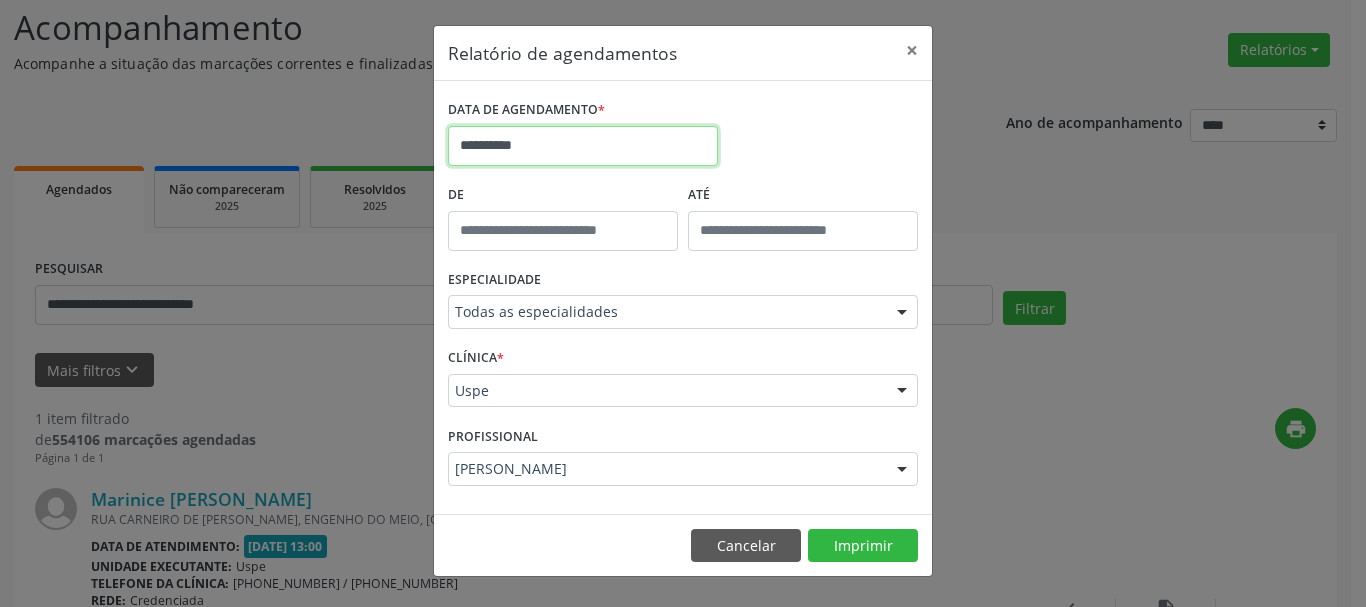 click on "**********" at bounding box center [583, 146] 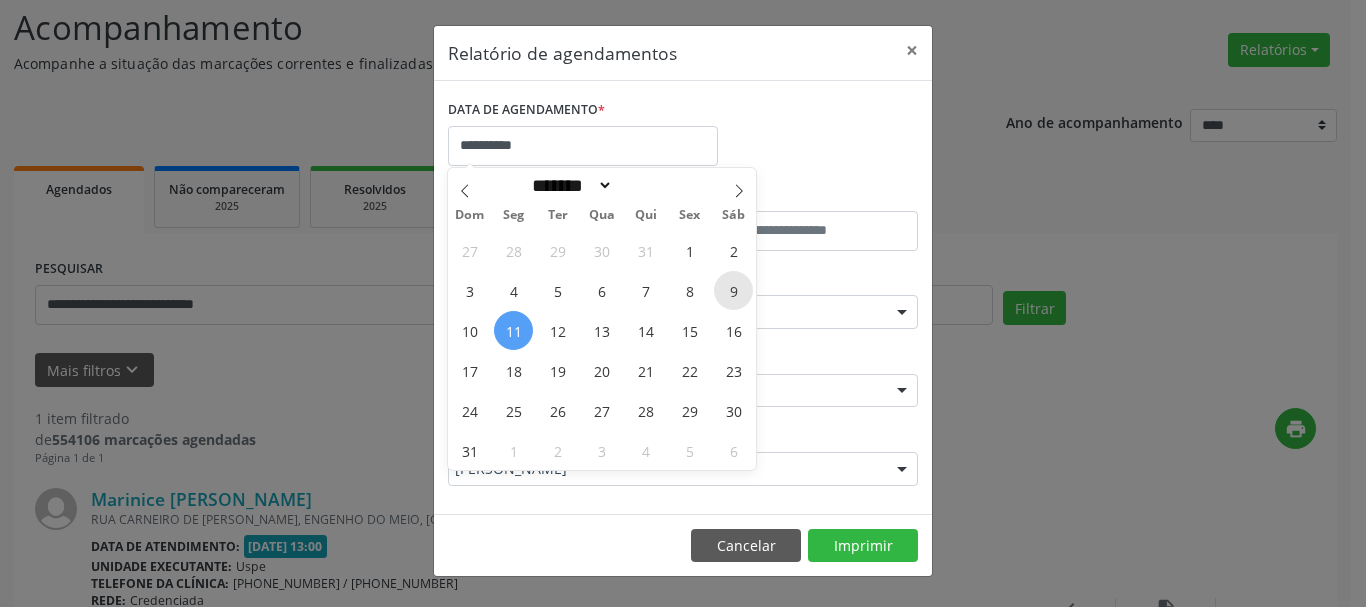 click on "9" at bounding box center (733, 290) 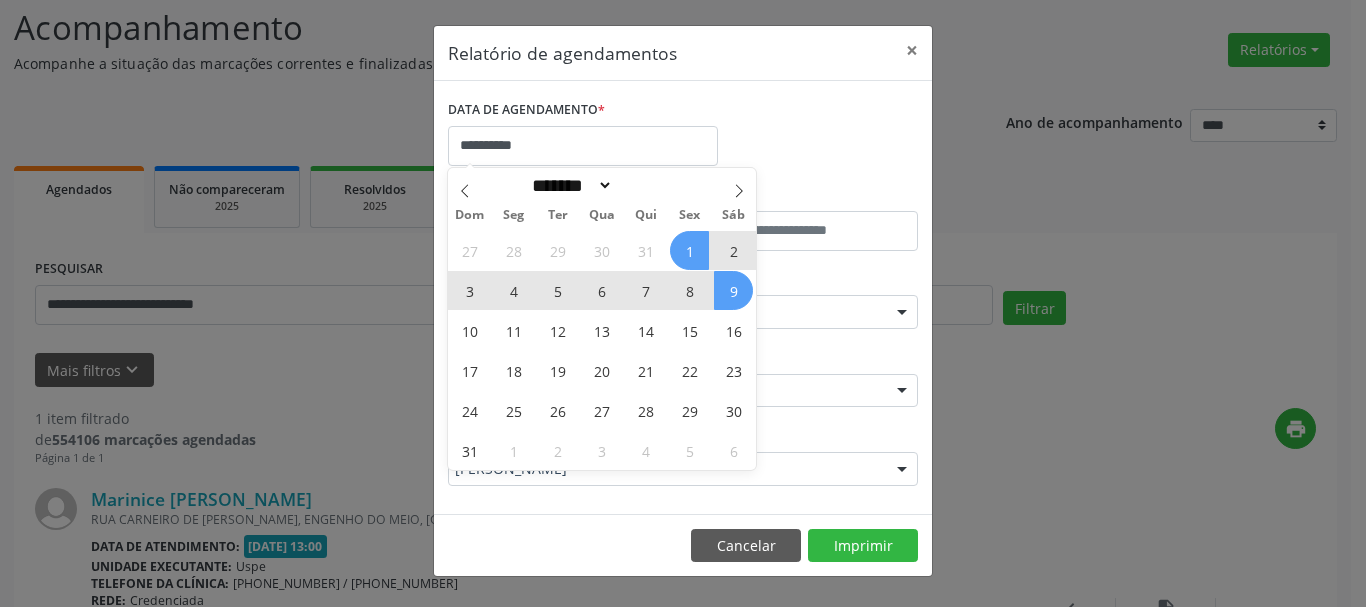 click on "1" at bounding box center [689, 250] 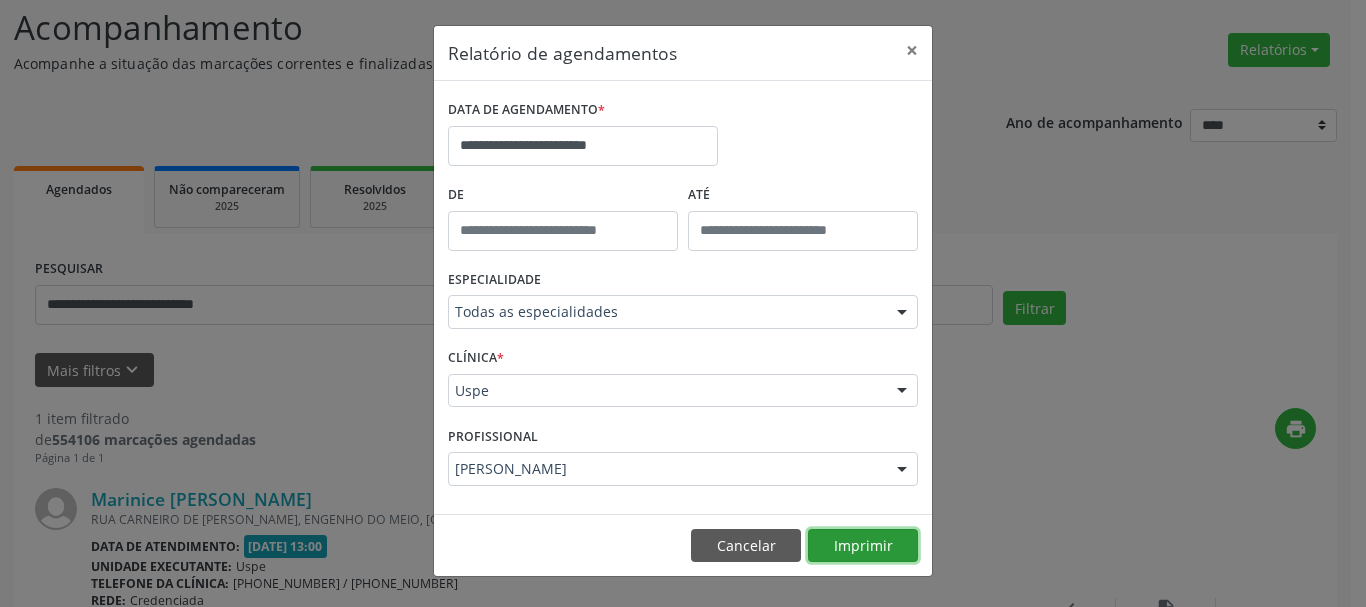 click on "Imprimir" at bounding box center [863, 546] 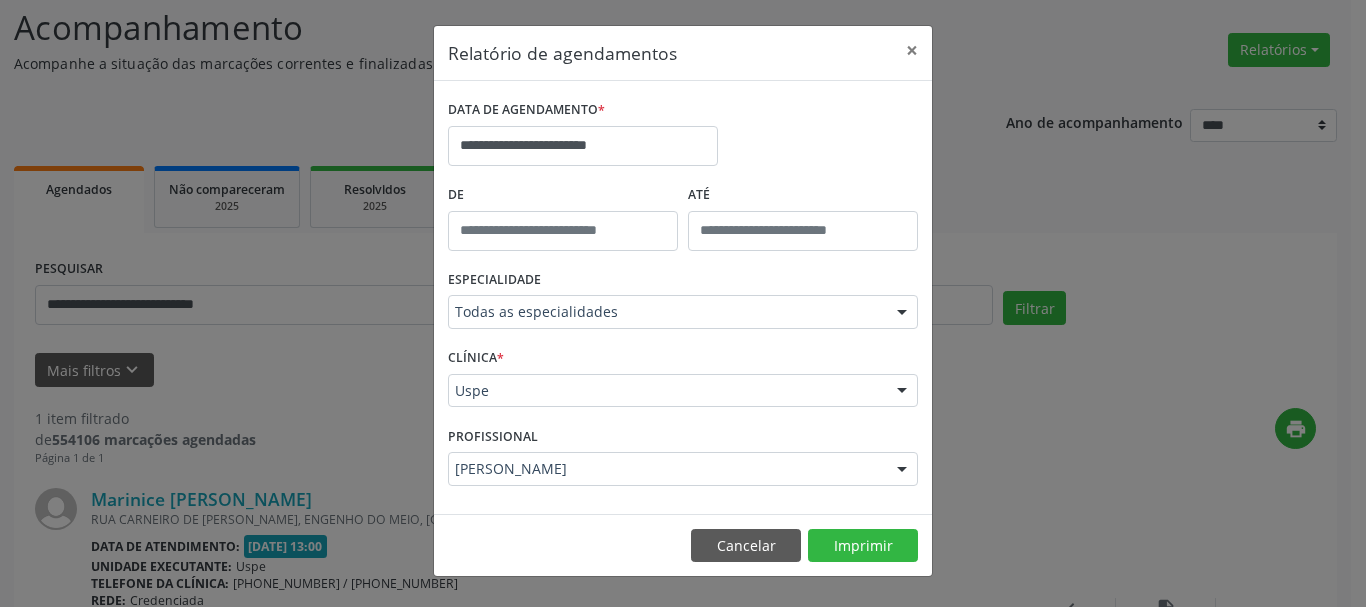 click on "[PERSON_NAME]" at bounding box center [683, 469] 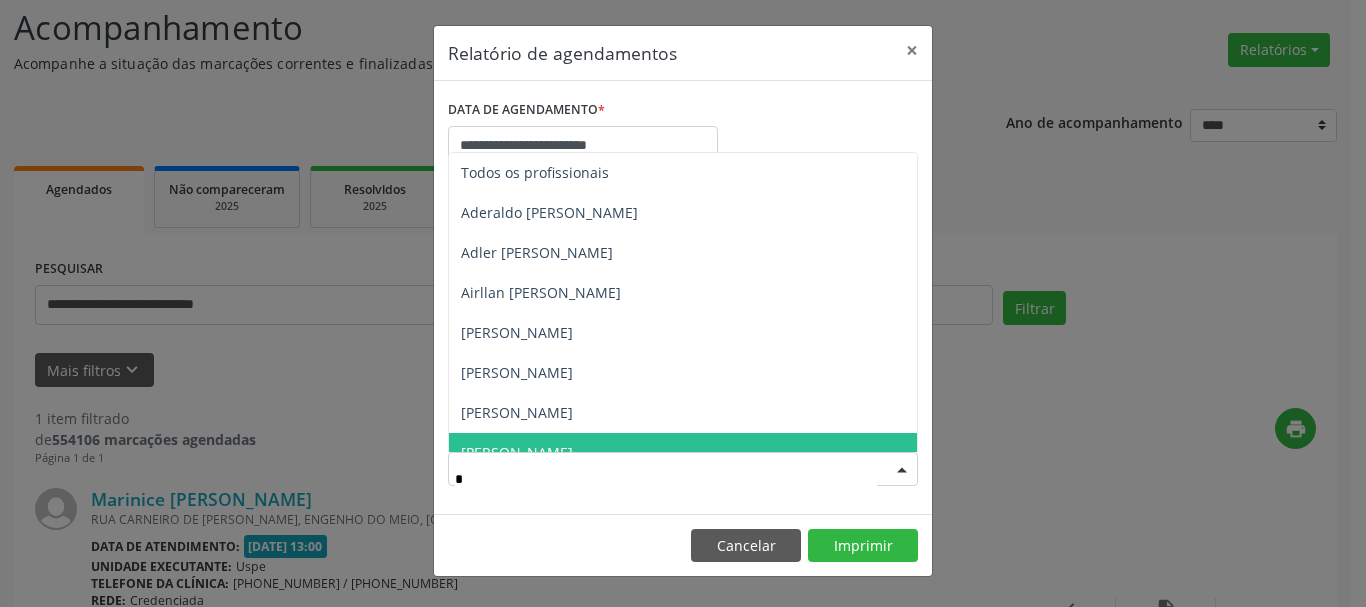 type on "**" 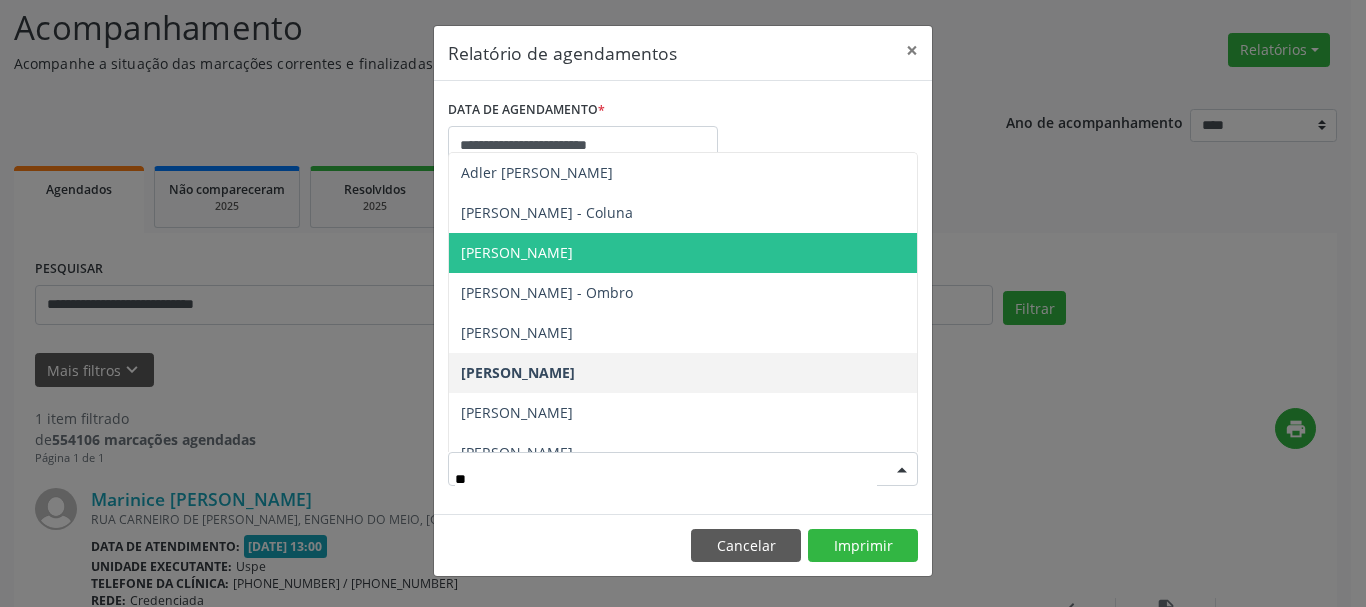 click on "[PERSON_NAME]" at bounding box center [517, 252] 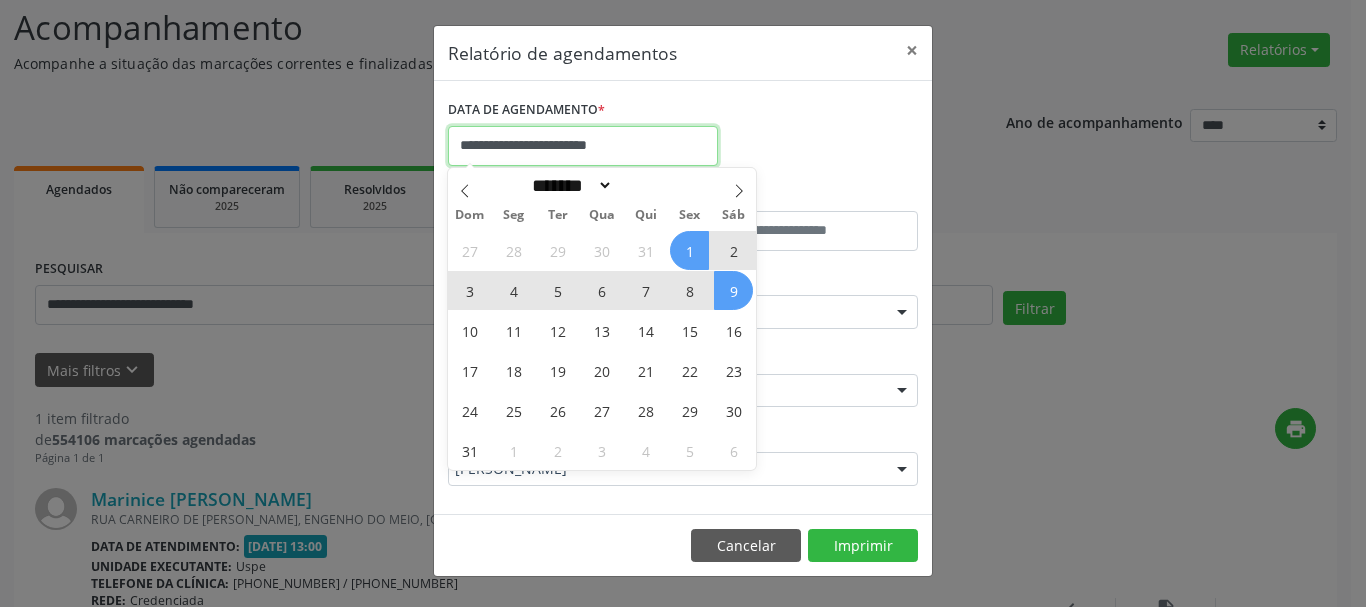 click on "**********" at bounding box center [583, 146] 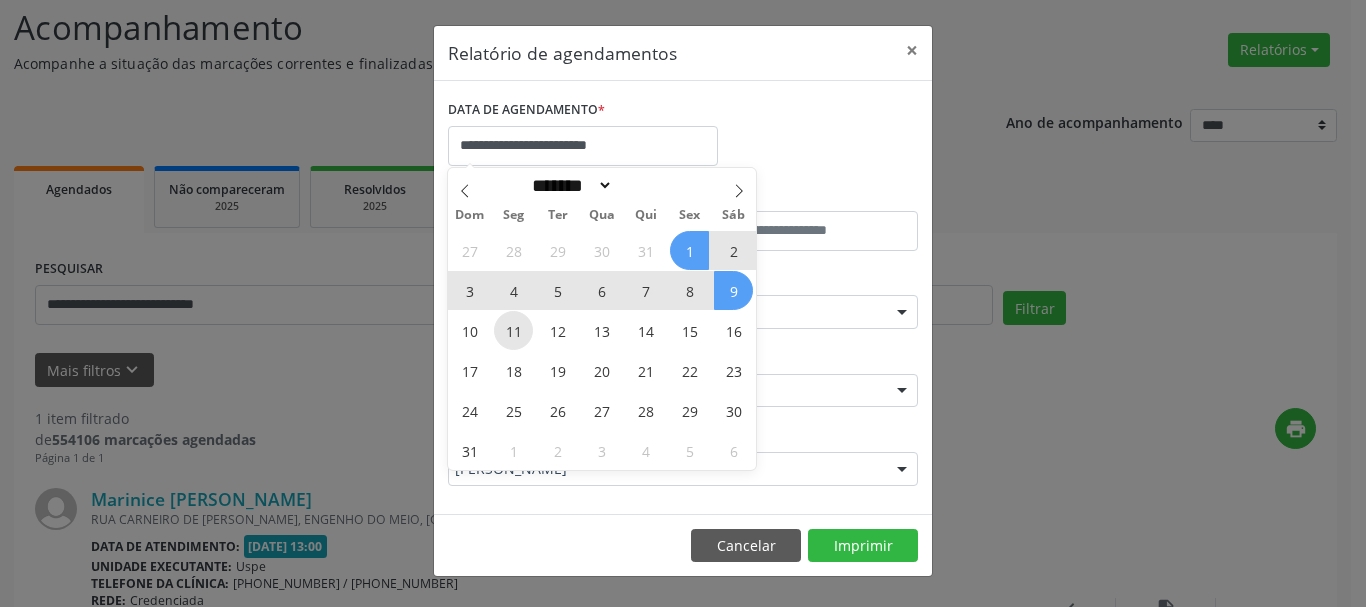 click on "11" at bounding box center [513, 330] 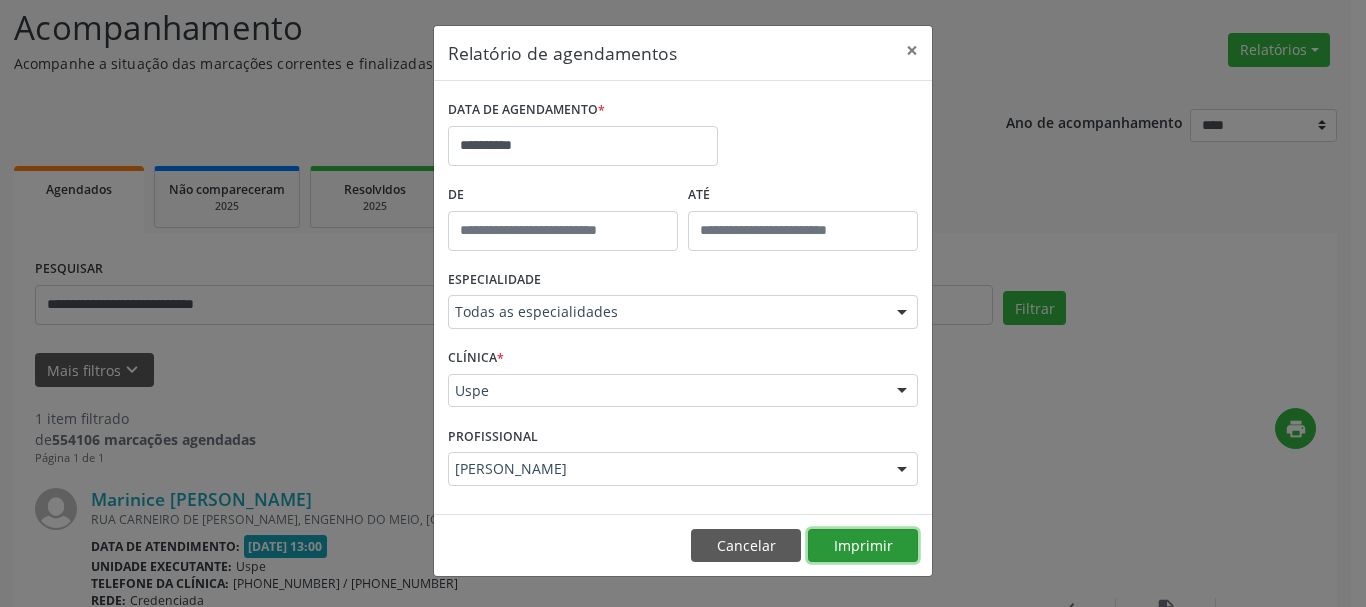 click on "Imprimir" at bounding box center (863, 546) 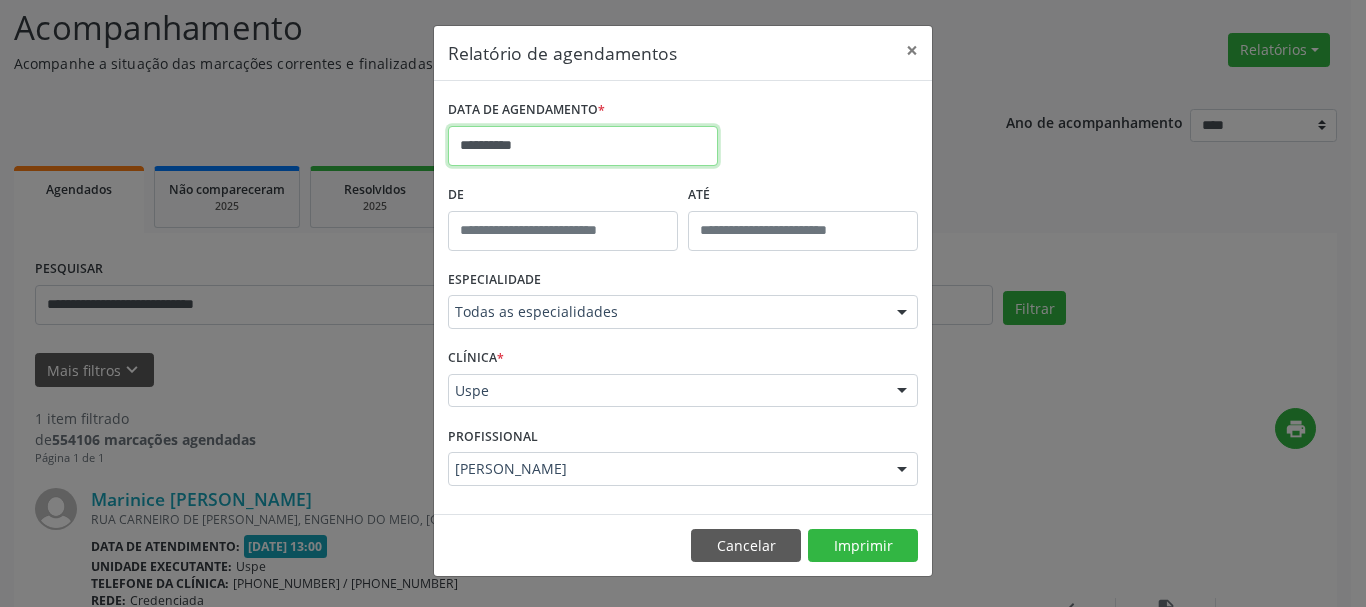 click on "**********" at bounding box center (583, 146) 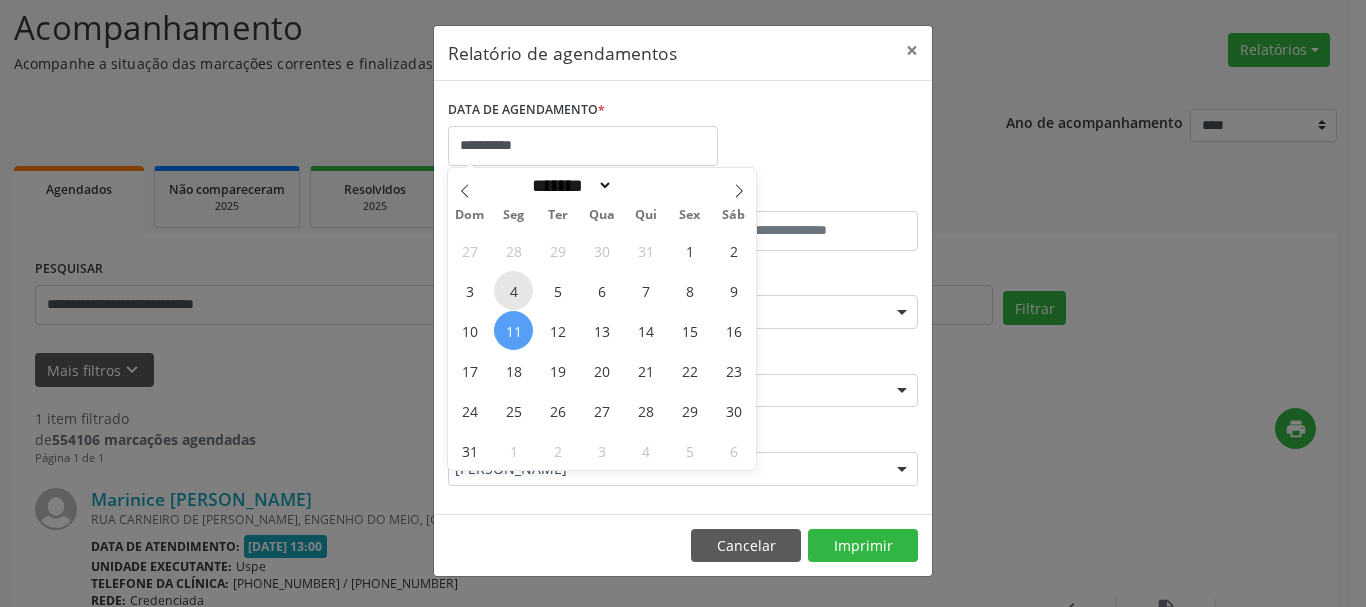 click on "4" at bounding box center [513, 290] 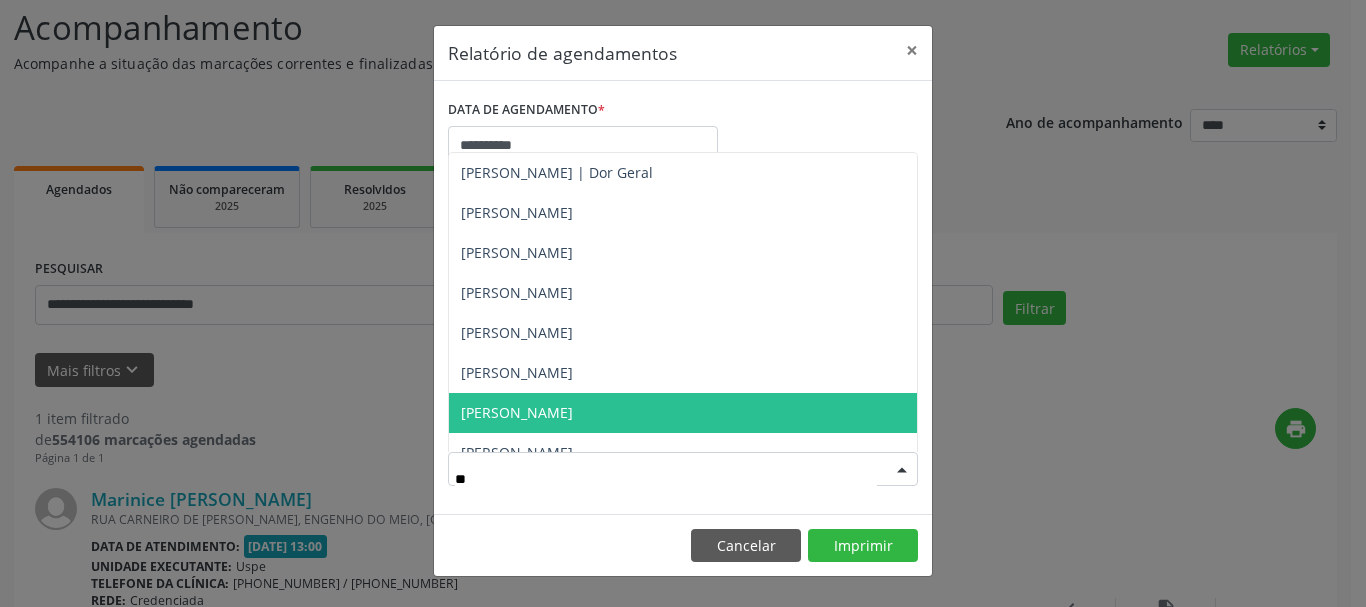 type on "***" 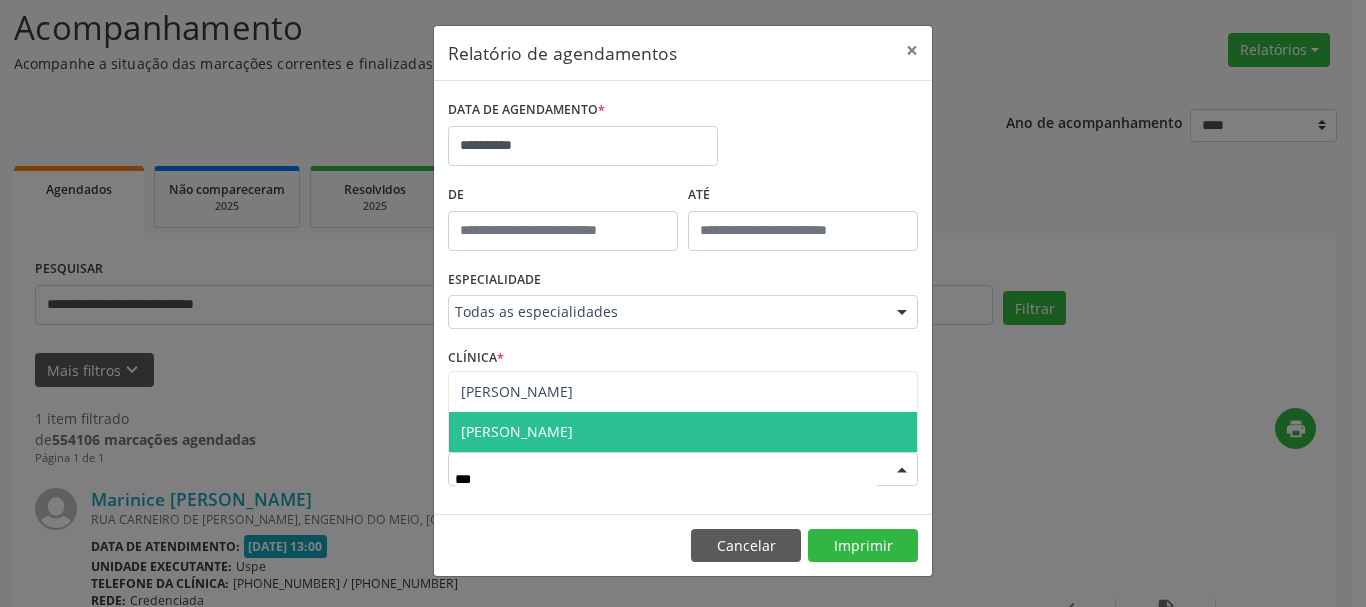 click on "[PERSON_NAME]" at bounding box center (683, 432) 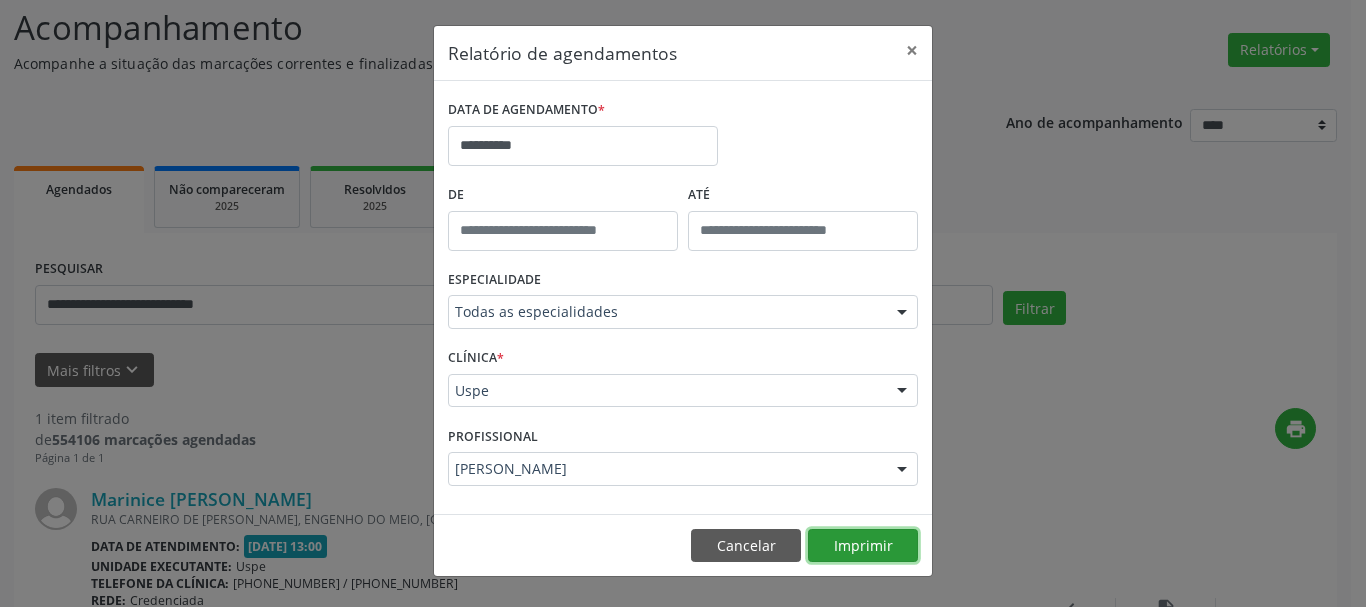click on "Imprimir" at bounding box center (863, 546) 